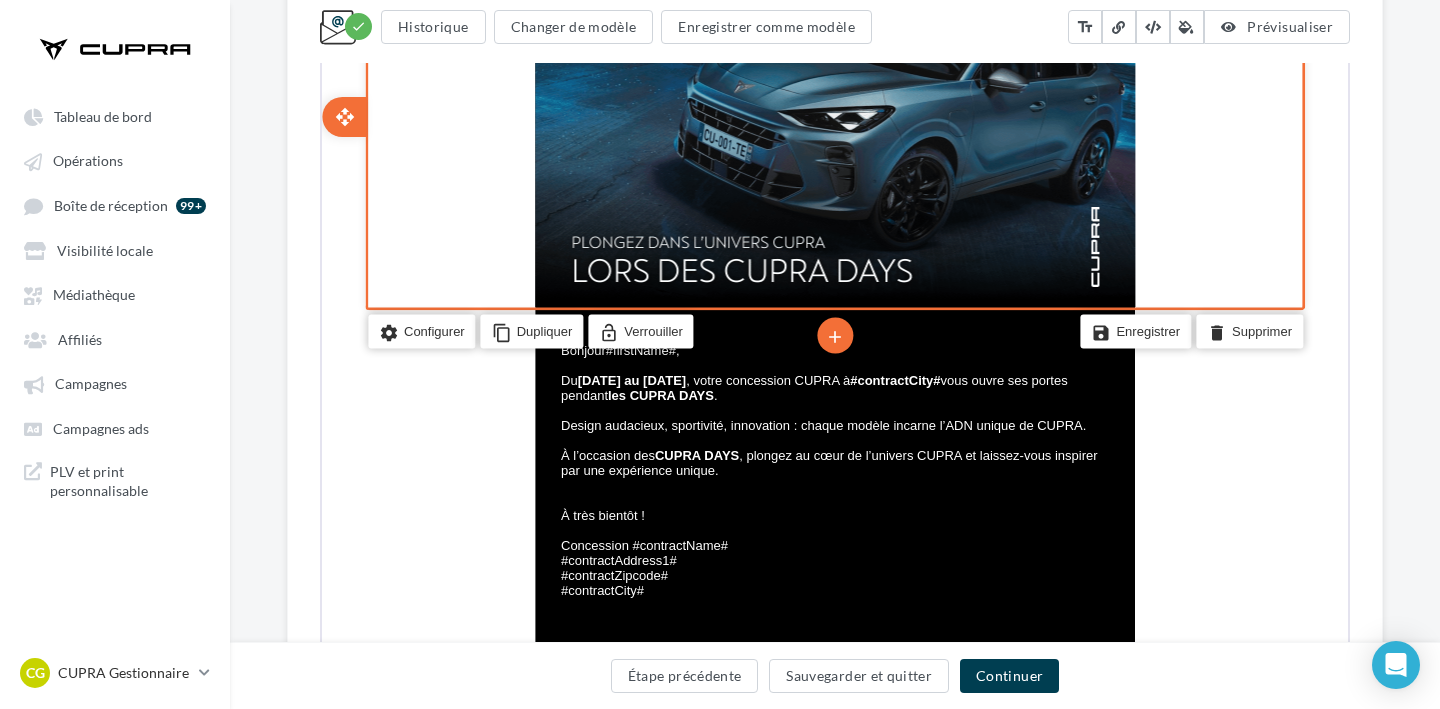 scroll, scrollTop: 604, scrollLeft: 0, axis: vertical 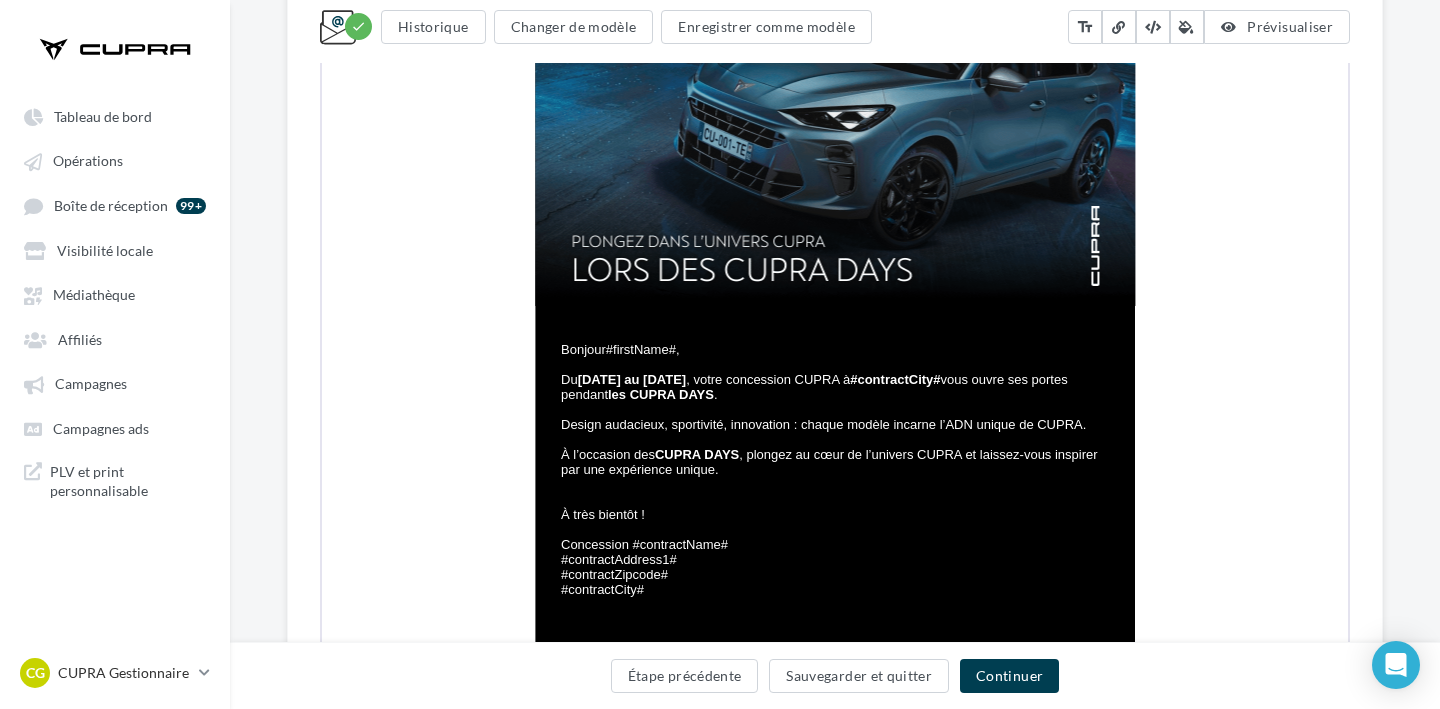 click on "Tableau de bord
Opérations
Boîte de réception
99+
Visibilité locale Affiliés" at bounding box center (115, 303) 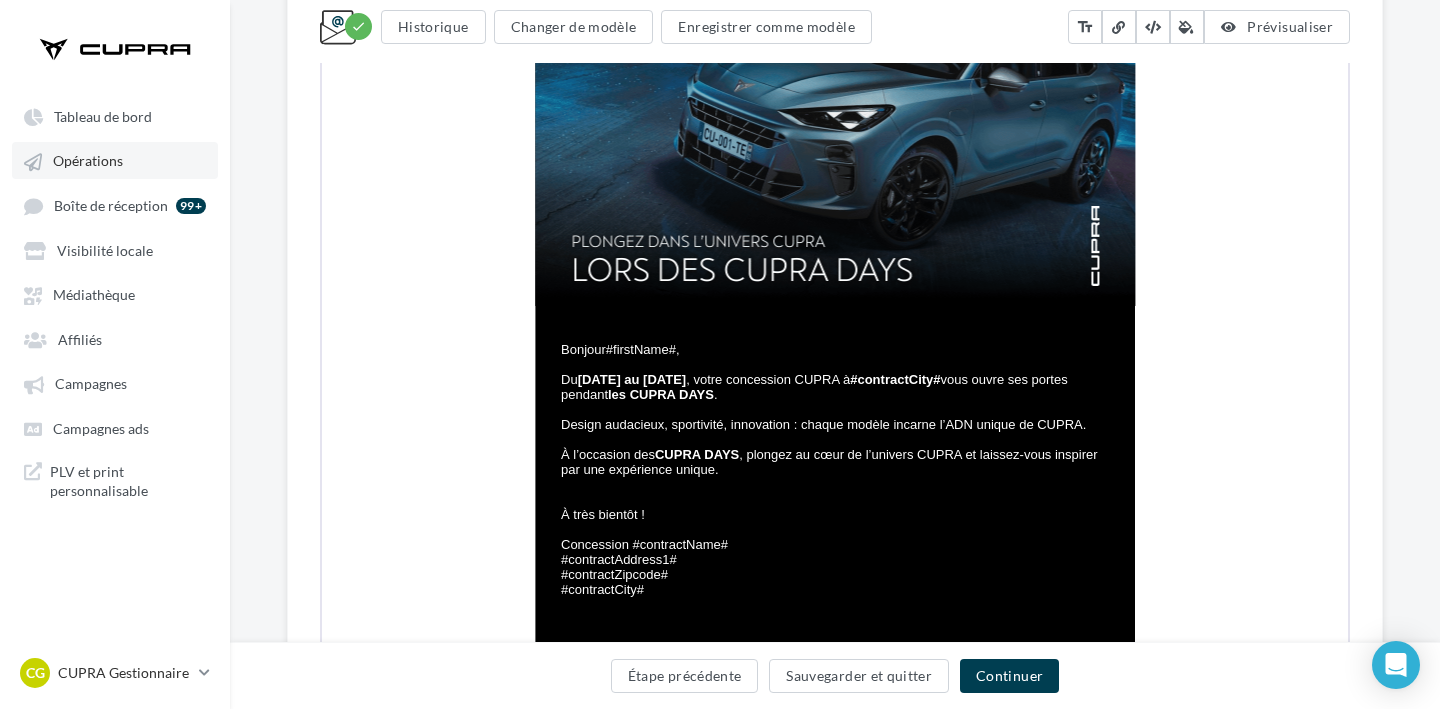 click on "Opérations" at bounding box center [115, 160] 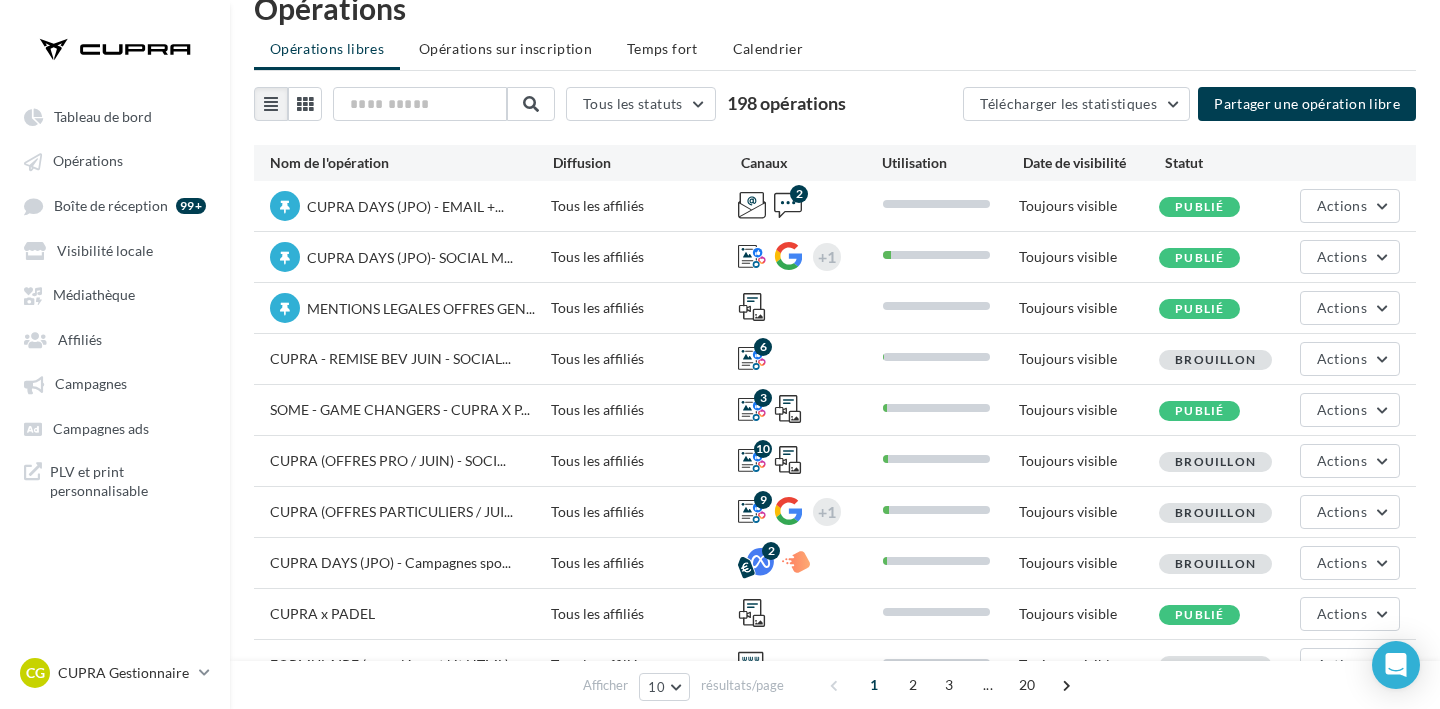 scroll, scrollTop: 130, scrollLeft: 0, axis: vertical 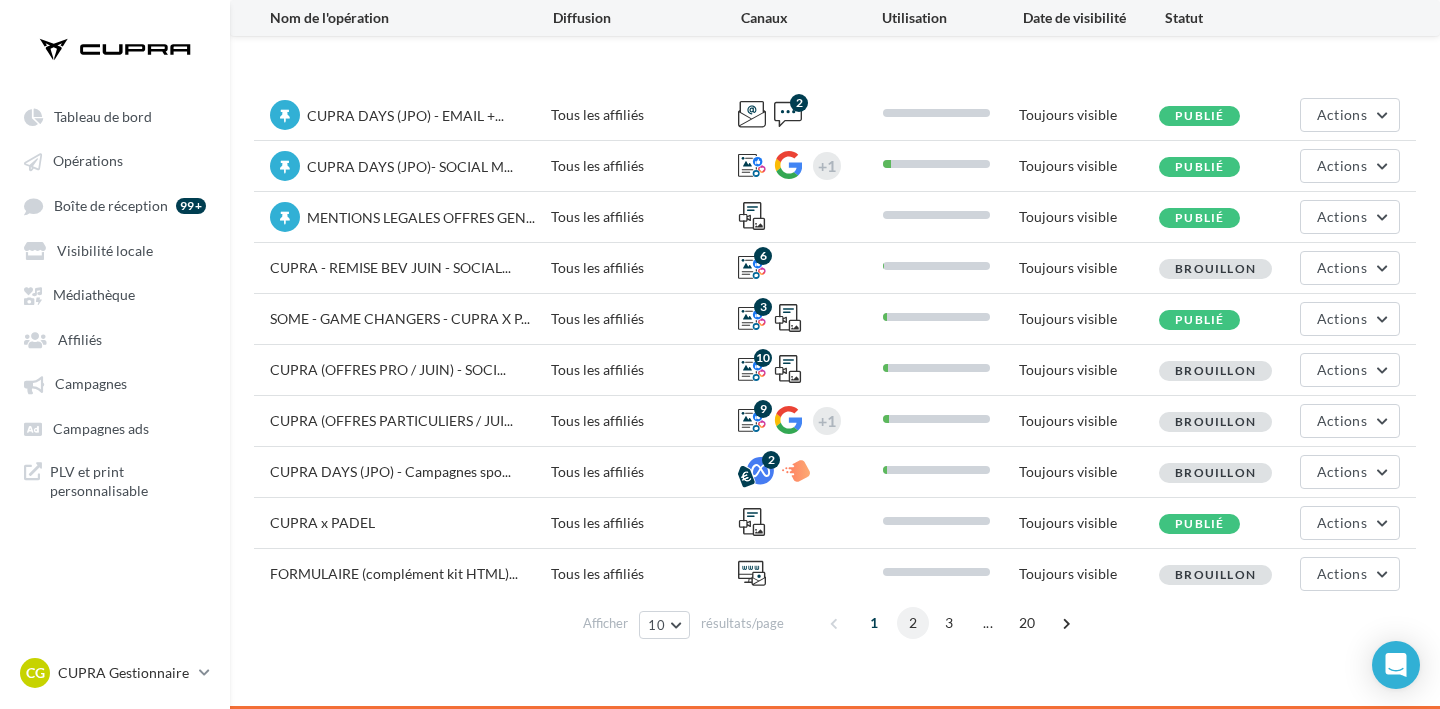 click on "2" at bounding box center (913, 623) 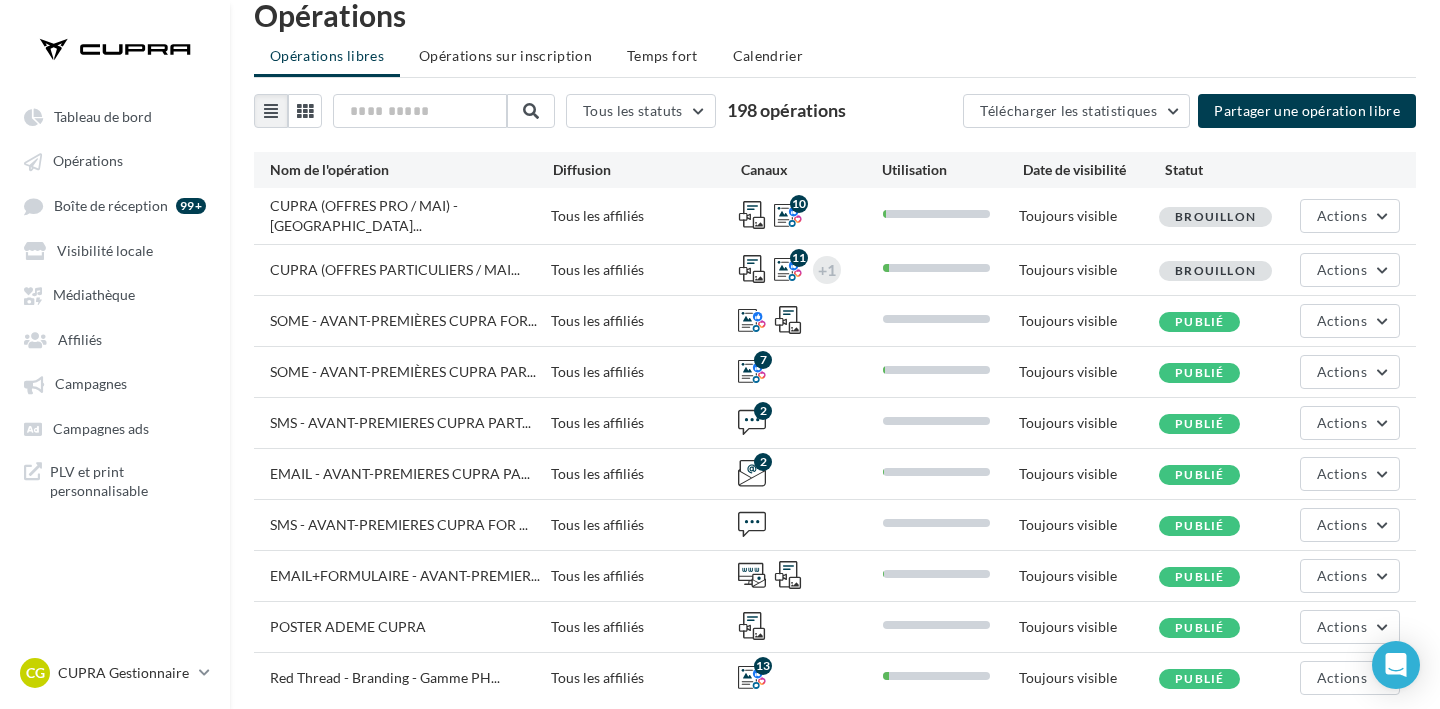 scroll, scrollTop: 104, scrollLeft: 0, axis: vertical 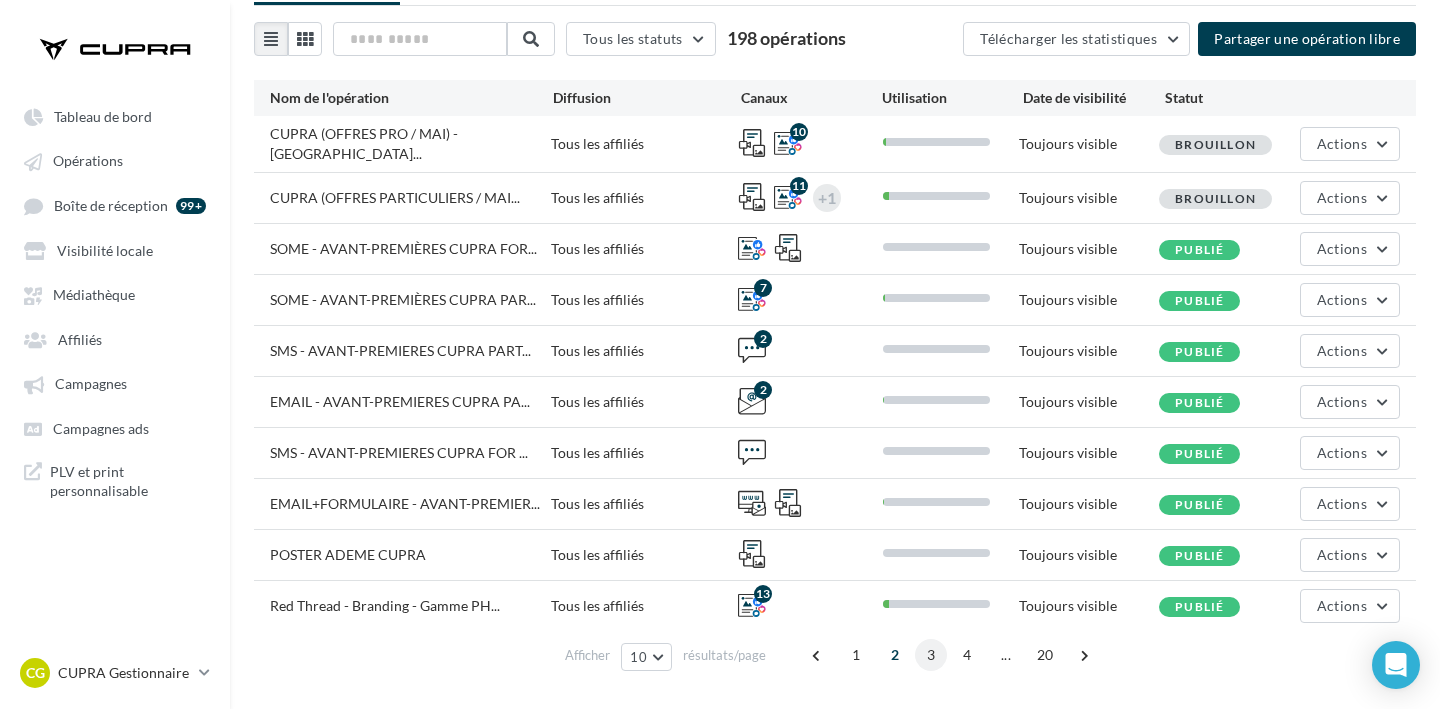 click on "3" at bounding box center (931, 655) 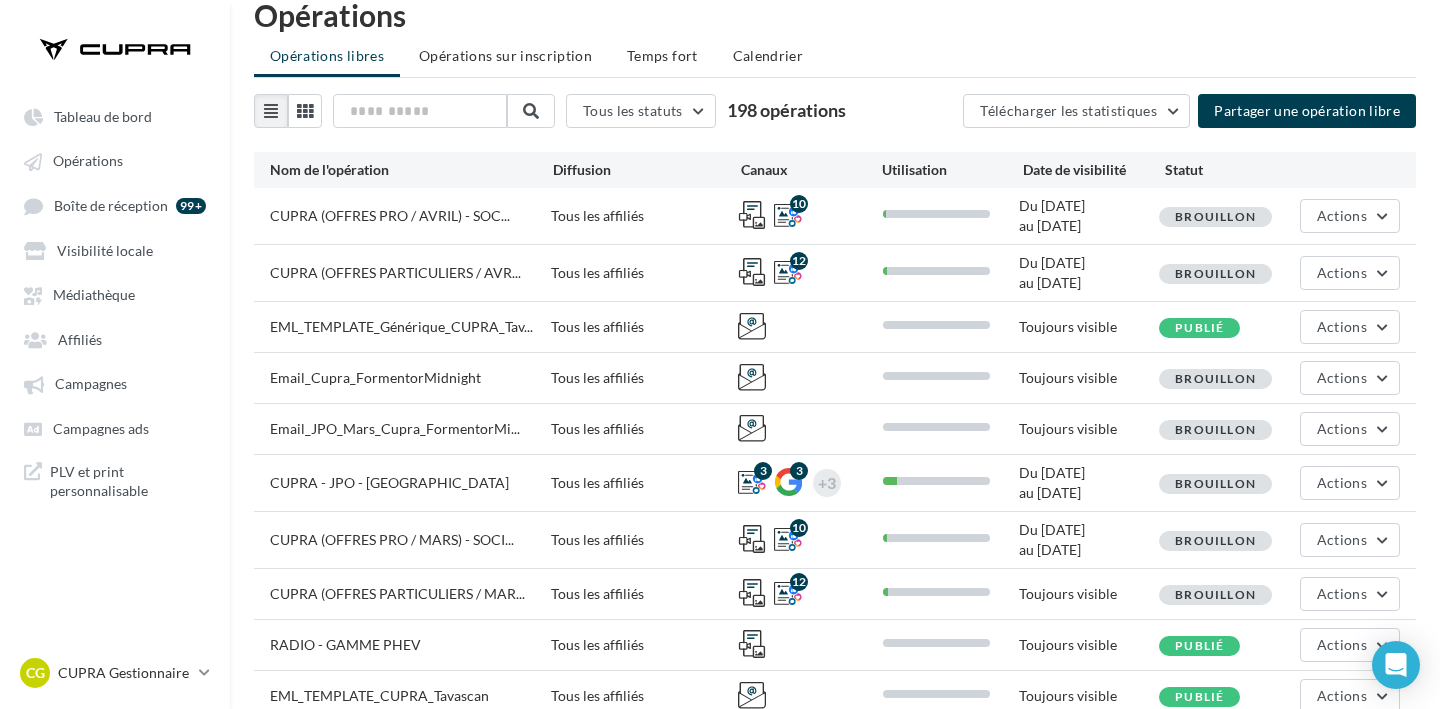 scroll, scrollTop: 104, scrollLeft: 0, axis: vertical 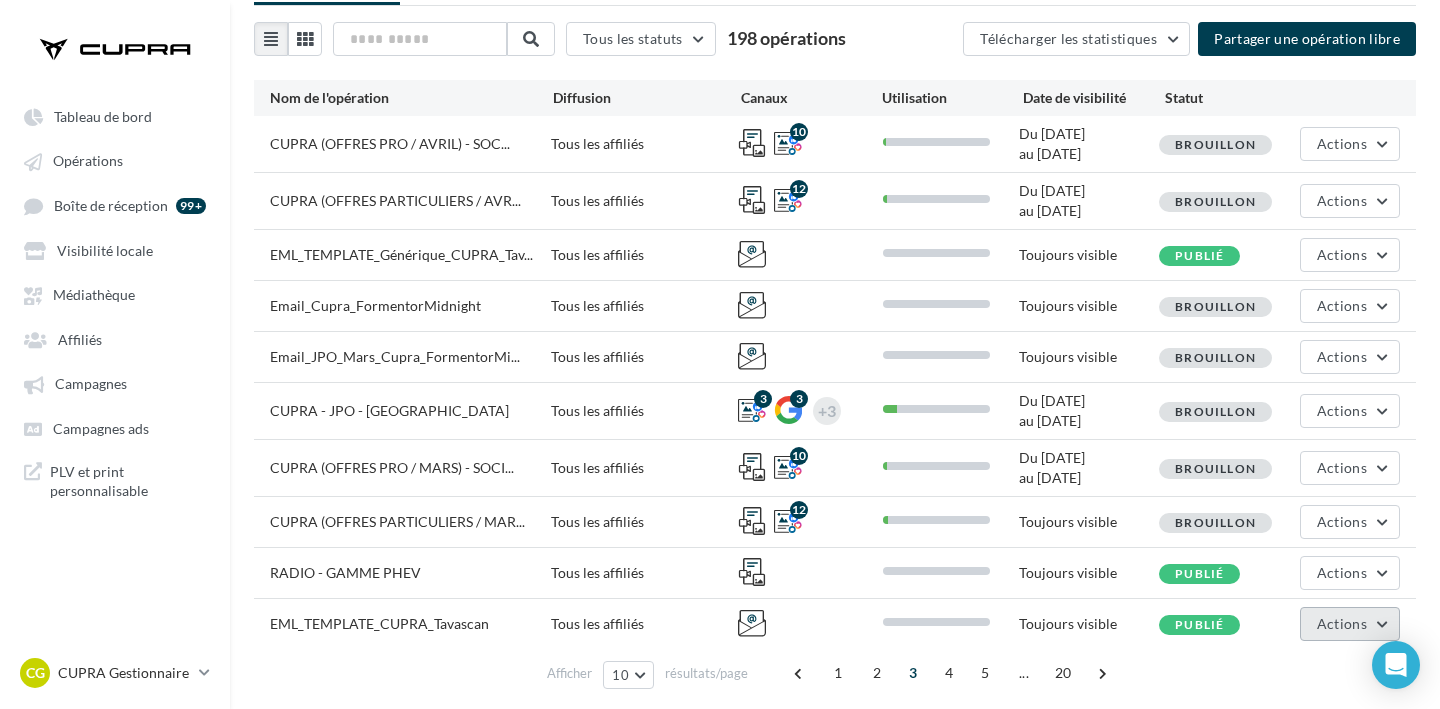 click on "Actions" at bounding box center [1350, 624] 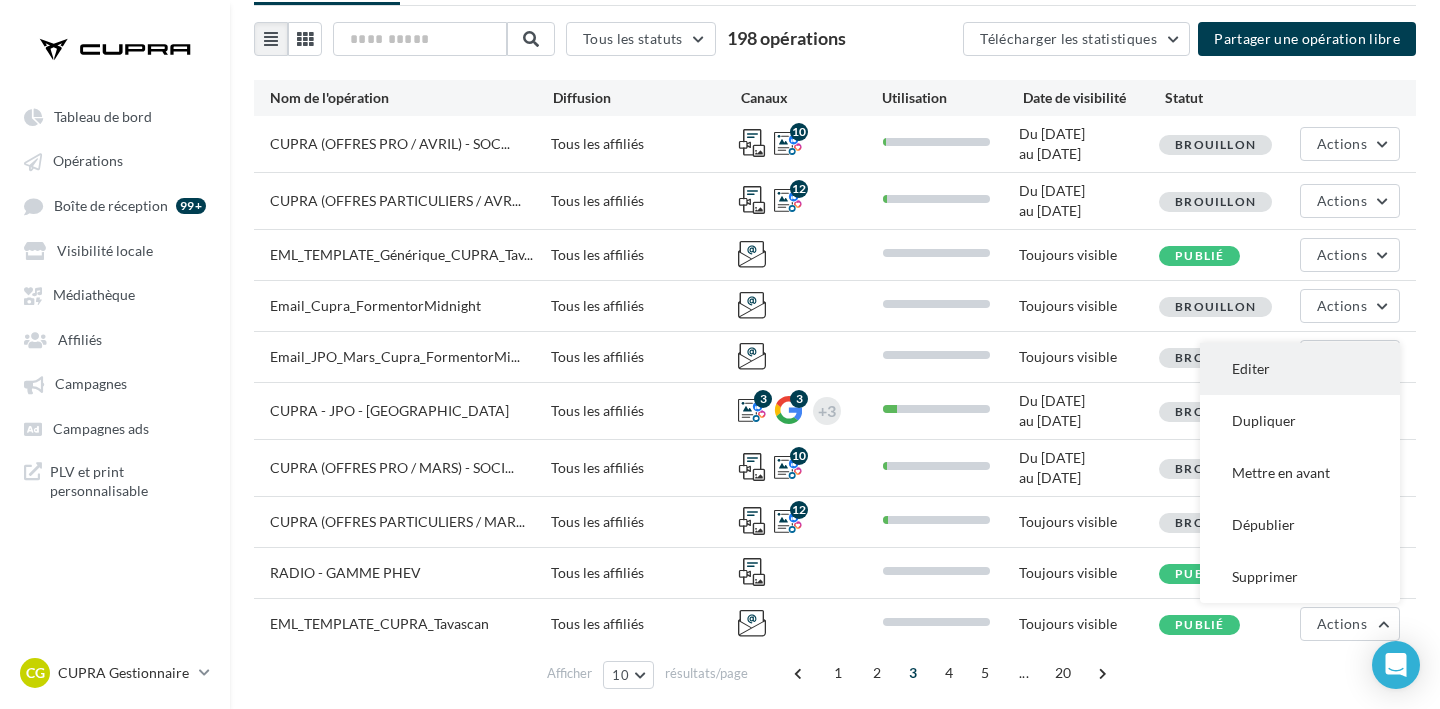 click on "Editer" at bounding box center (1300, 369) 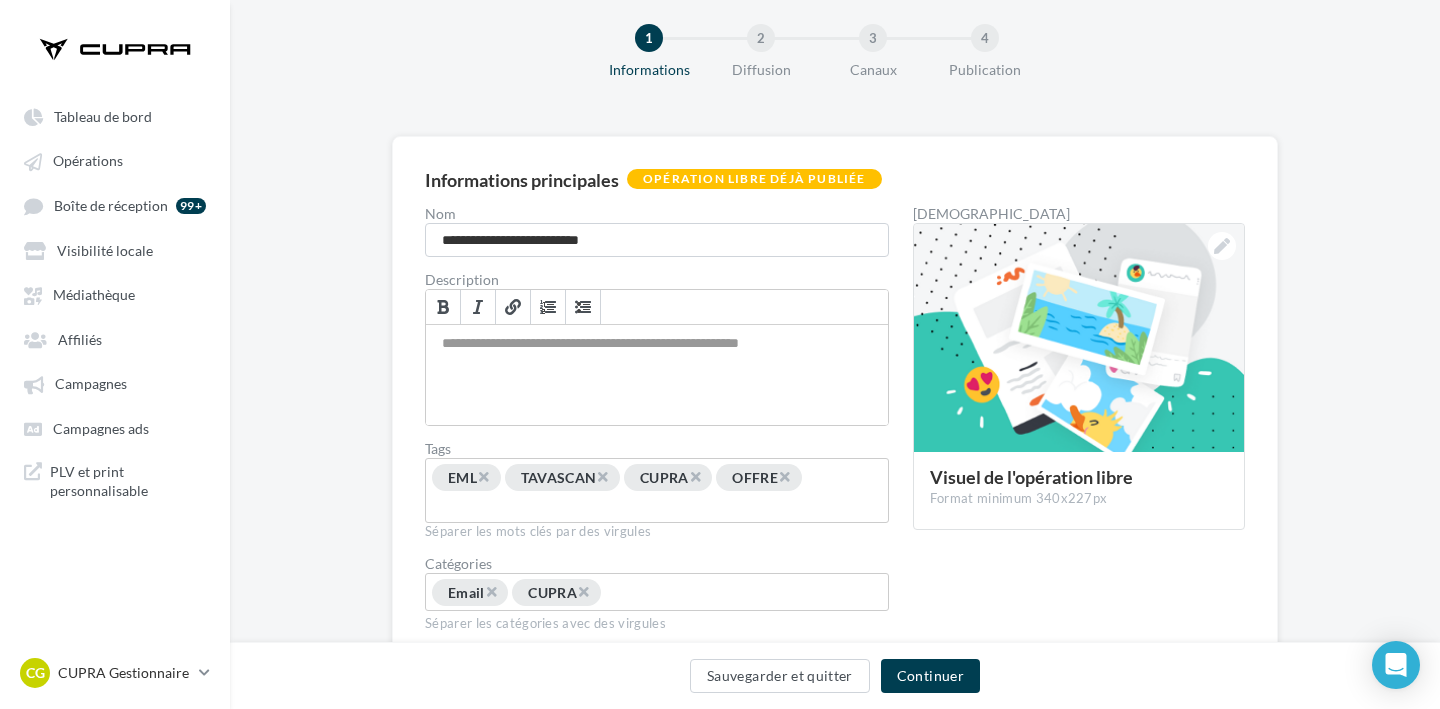 scroll, scrollTop: 0, scrollLeft: 0, axis: both 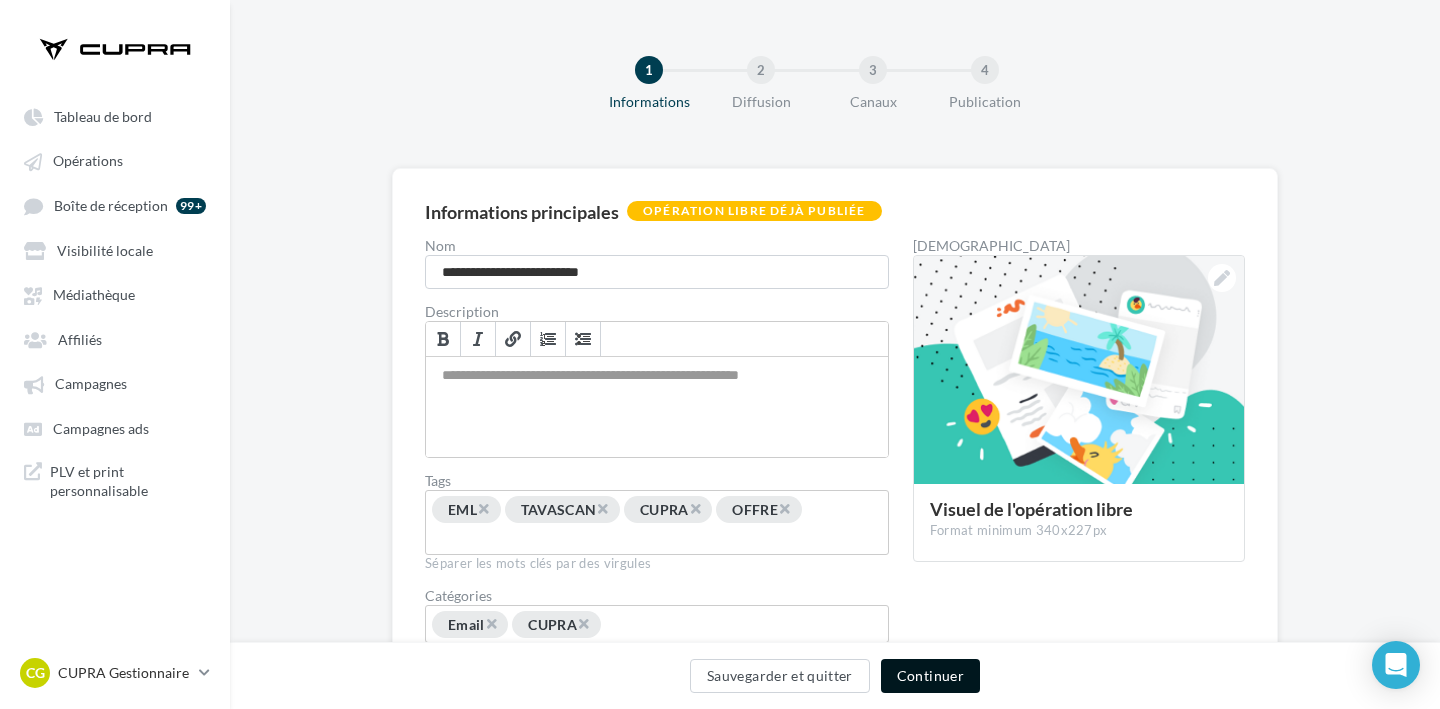 click on "Continuer" at bounding box center [930, 676] 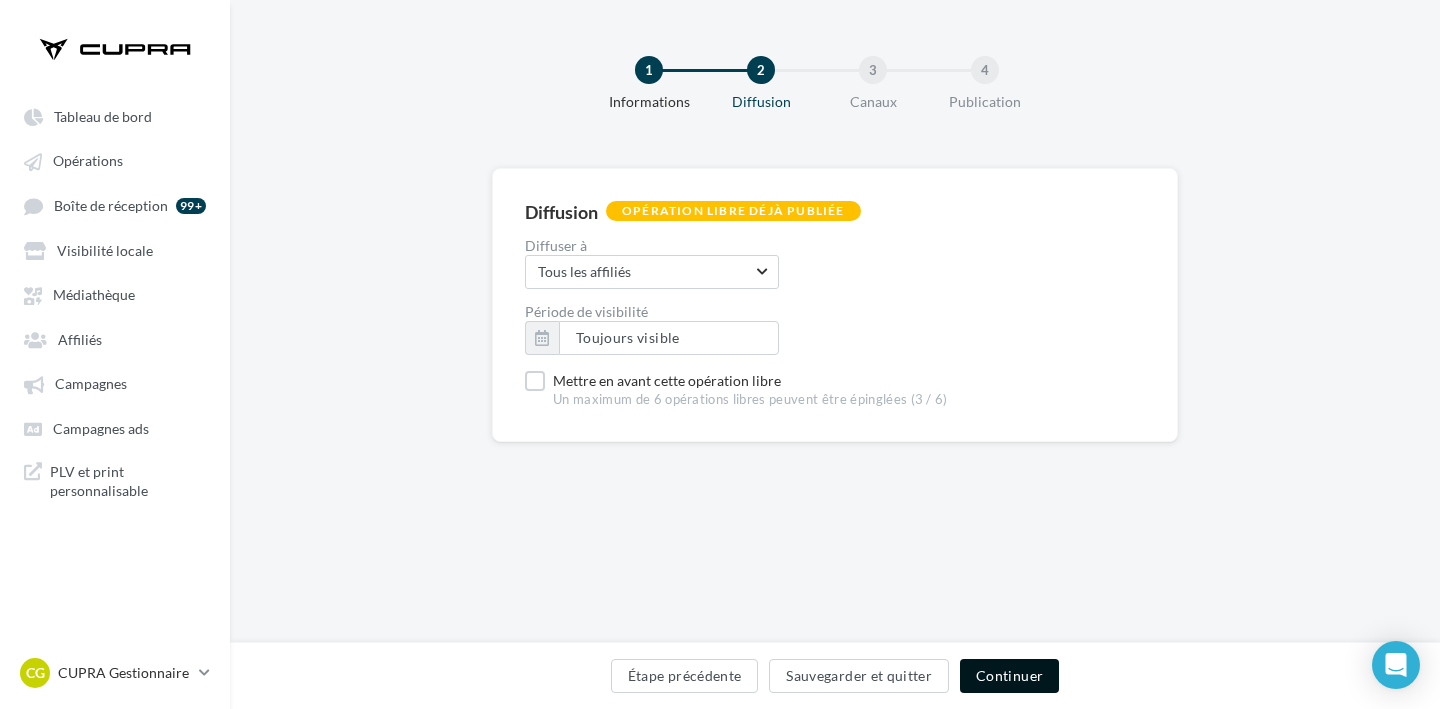 click on "Continuer" at bounding box center (1009, 676) 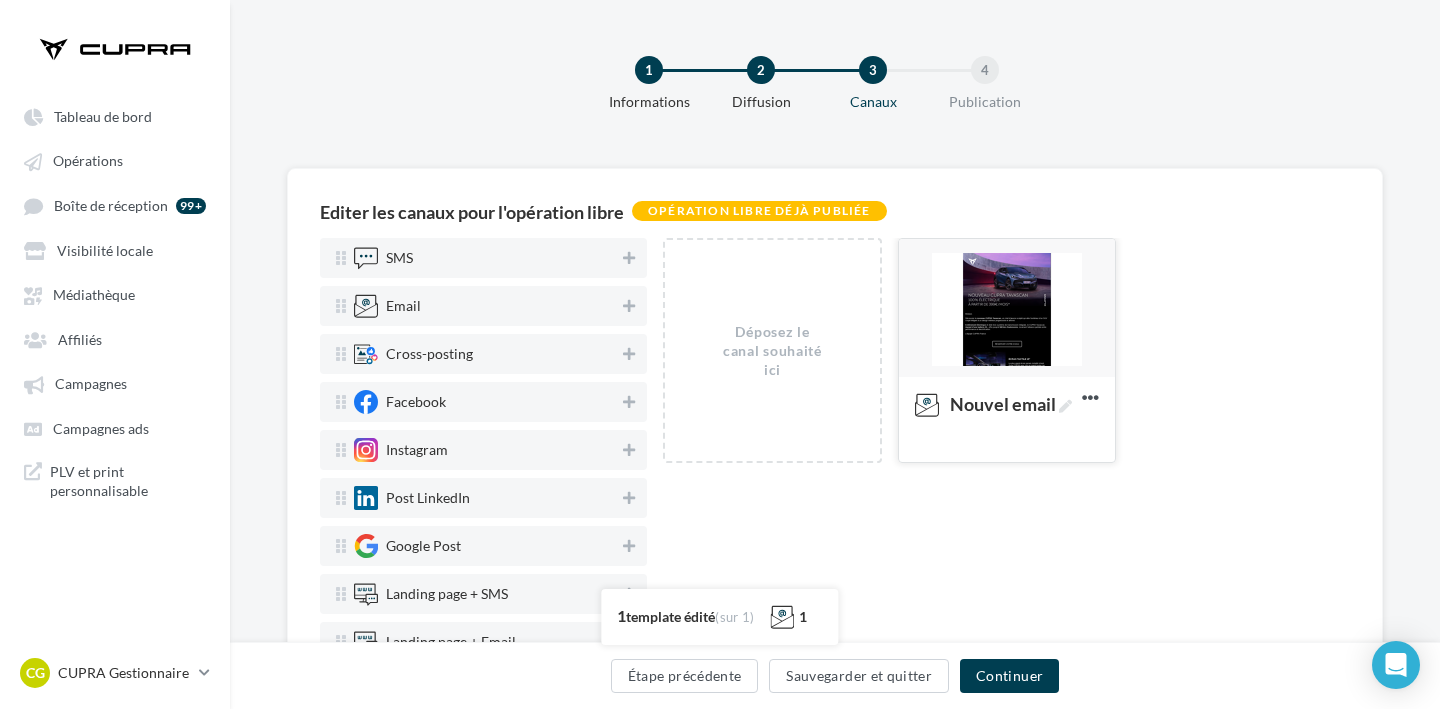 click at bounding box center [1007, 309] 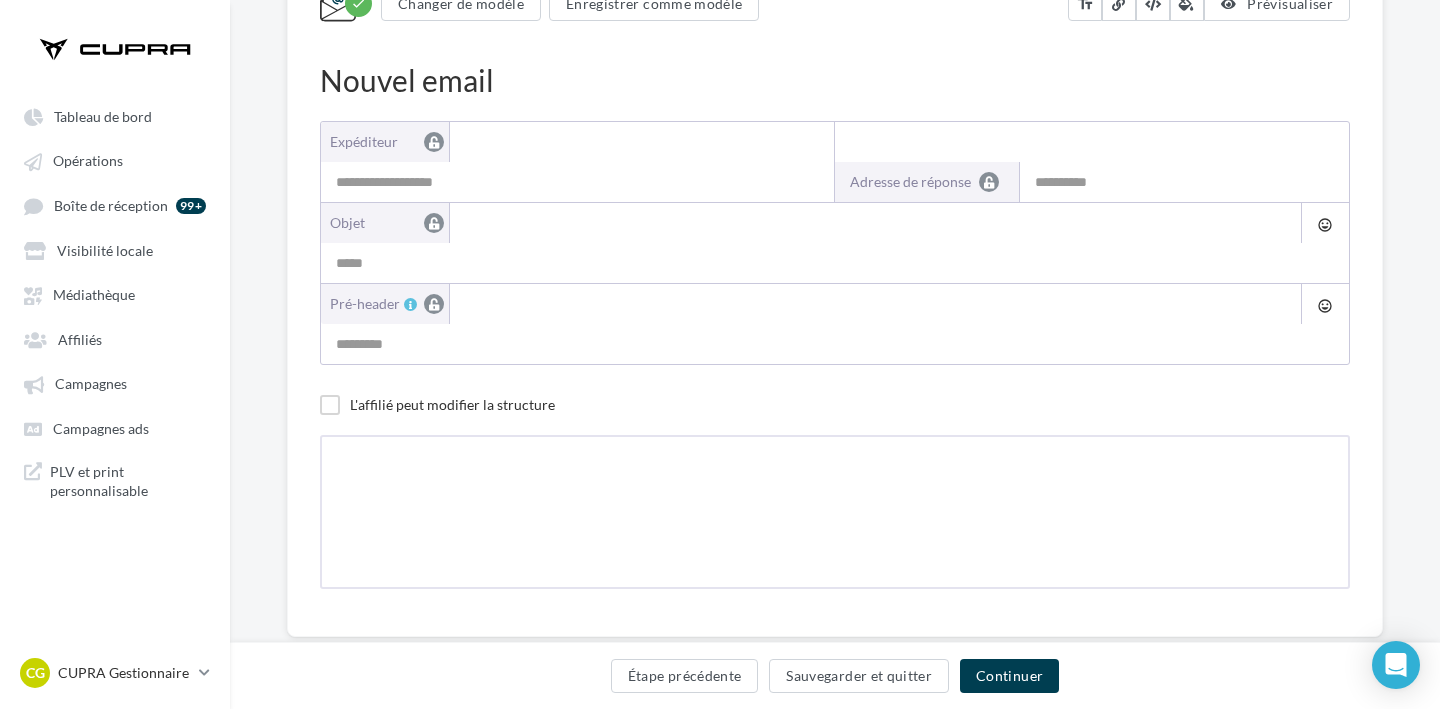 type on "**********" 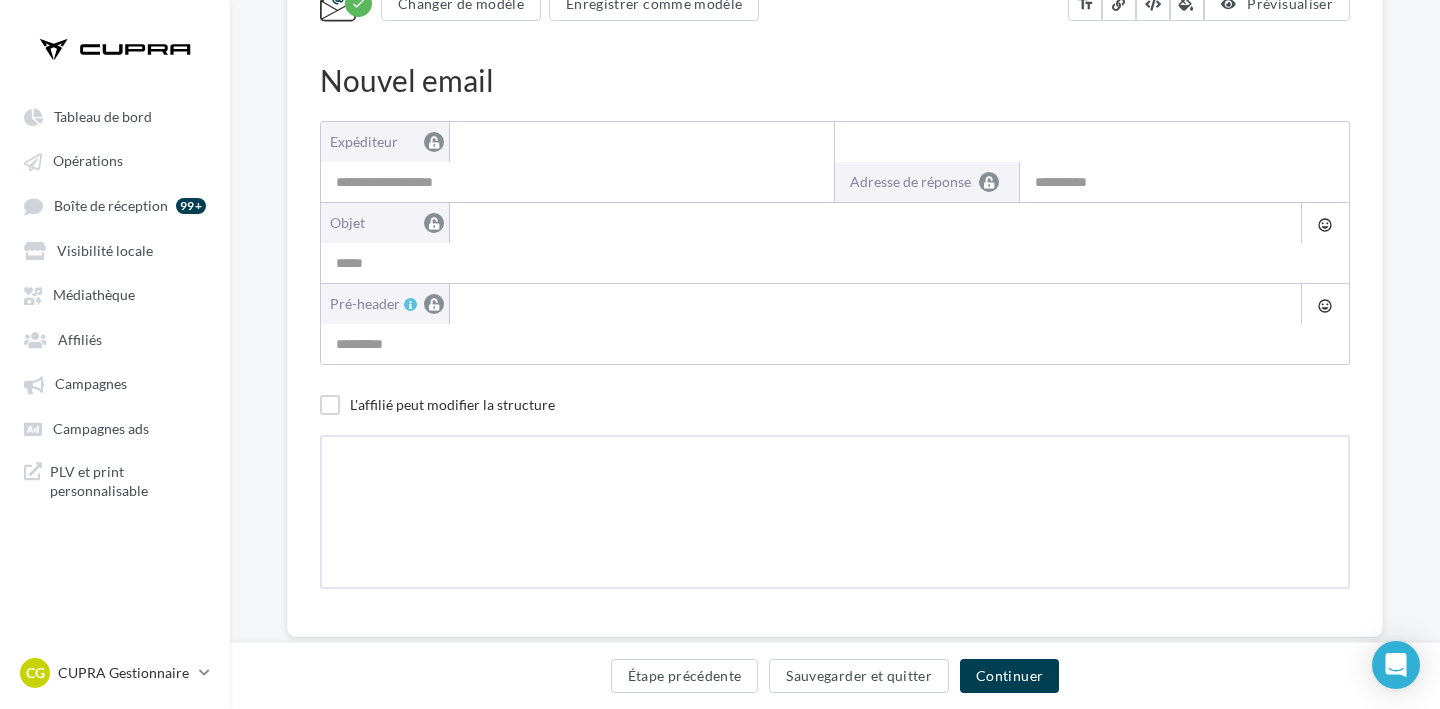 type on "**********" 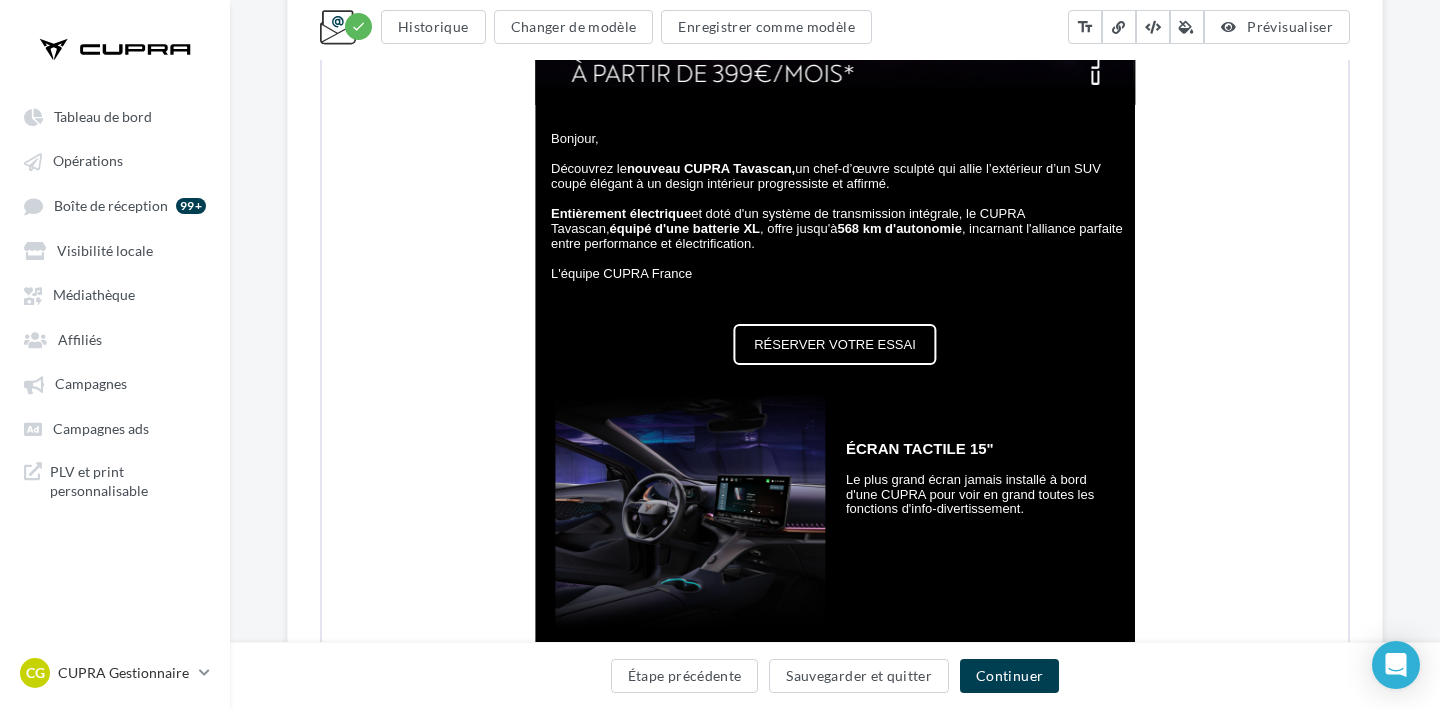 scroll, scrollTop: 482, scrollLeft: 0, axis: vertical 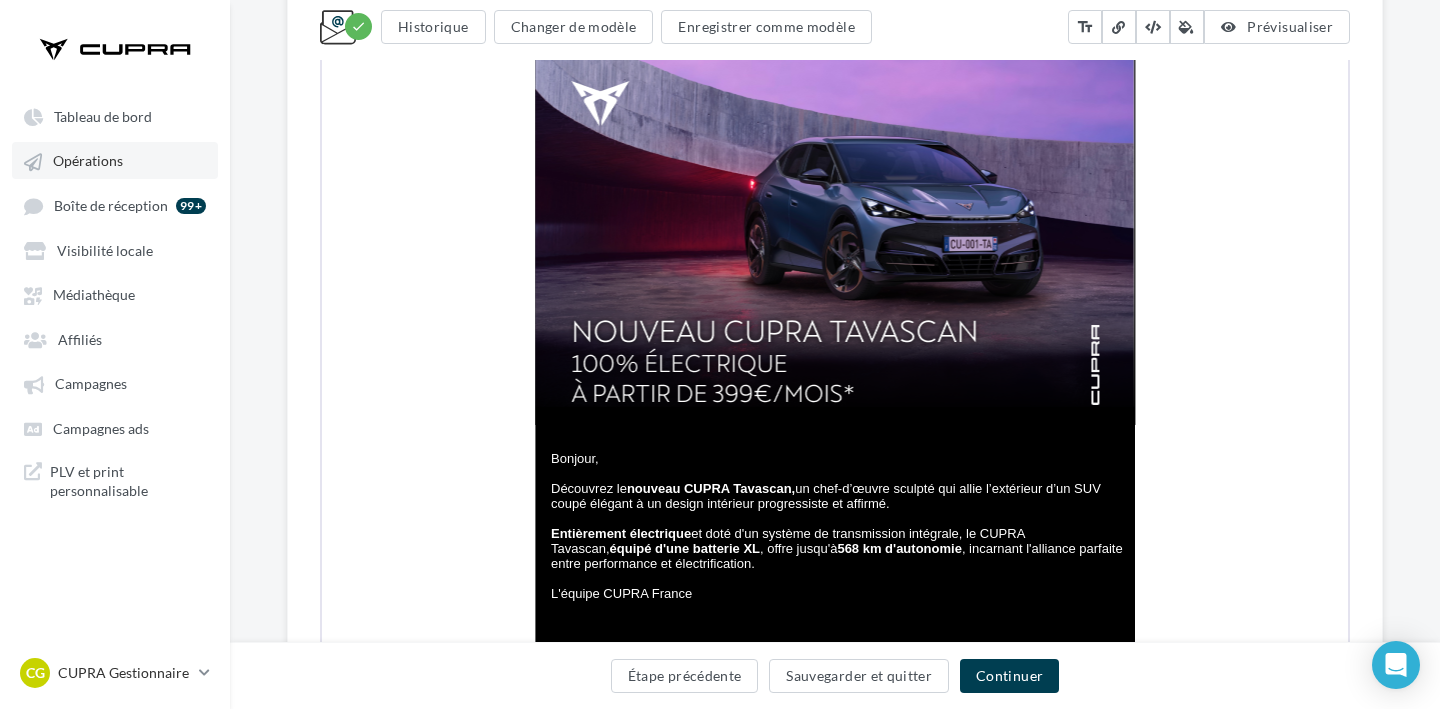click on "Opérations" at bounding box center (88, 161) 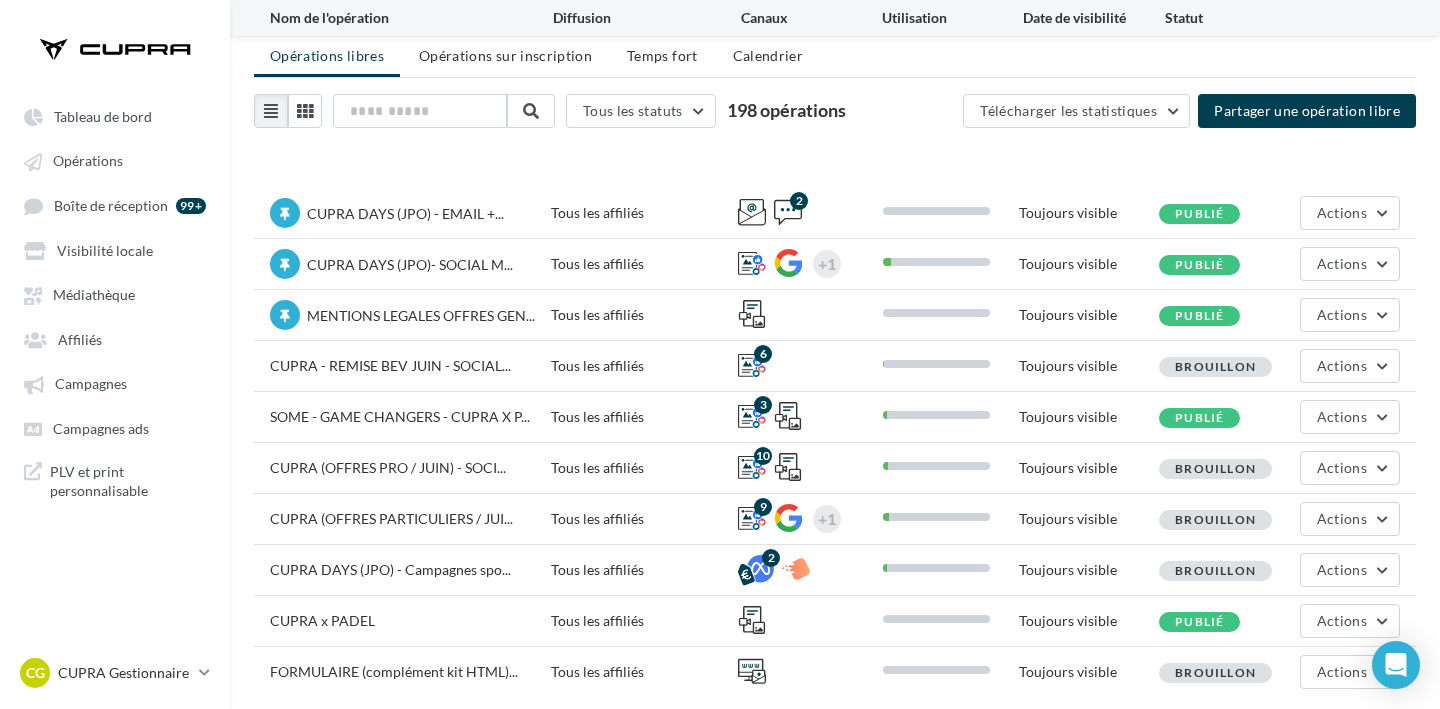 scroll, scrollTop: 130, scrollLeft: 0, axis: vertical 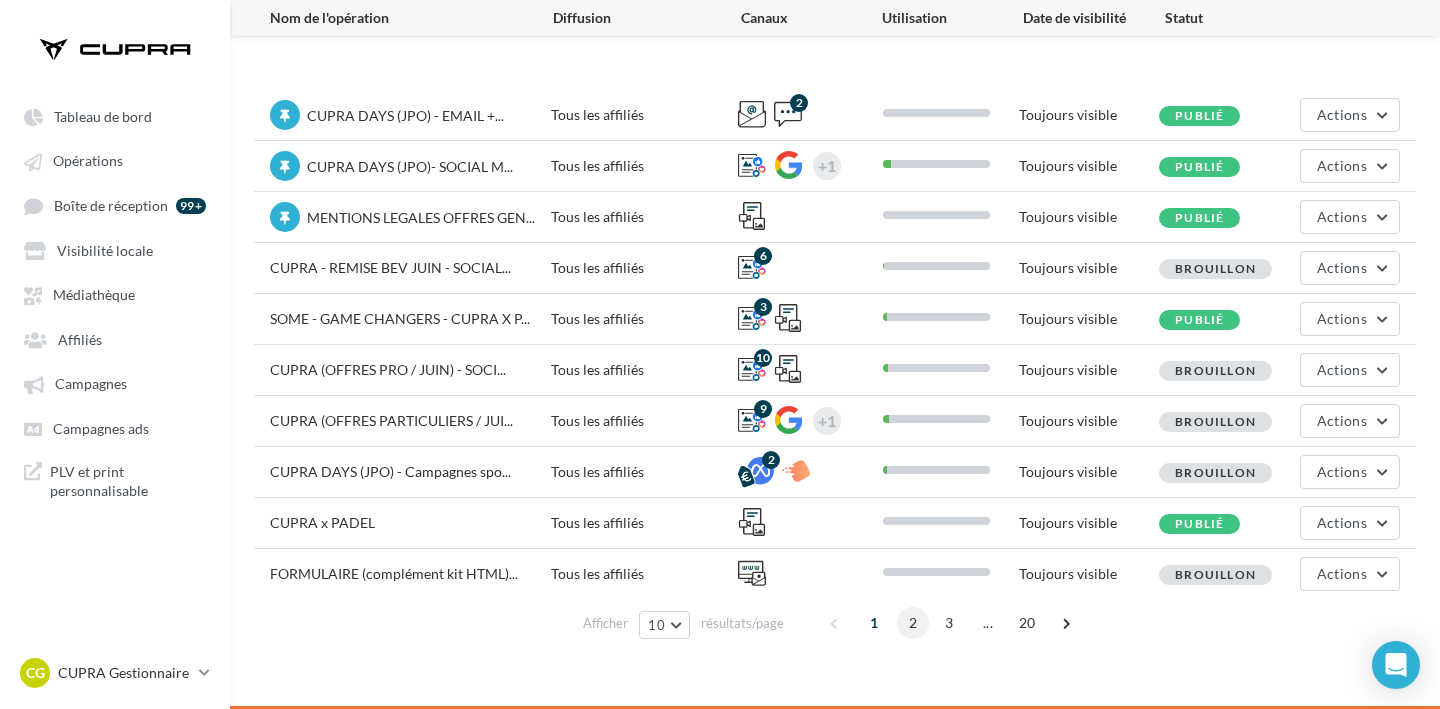 click on "2" at bounding box center (913, 623) 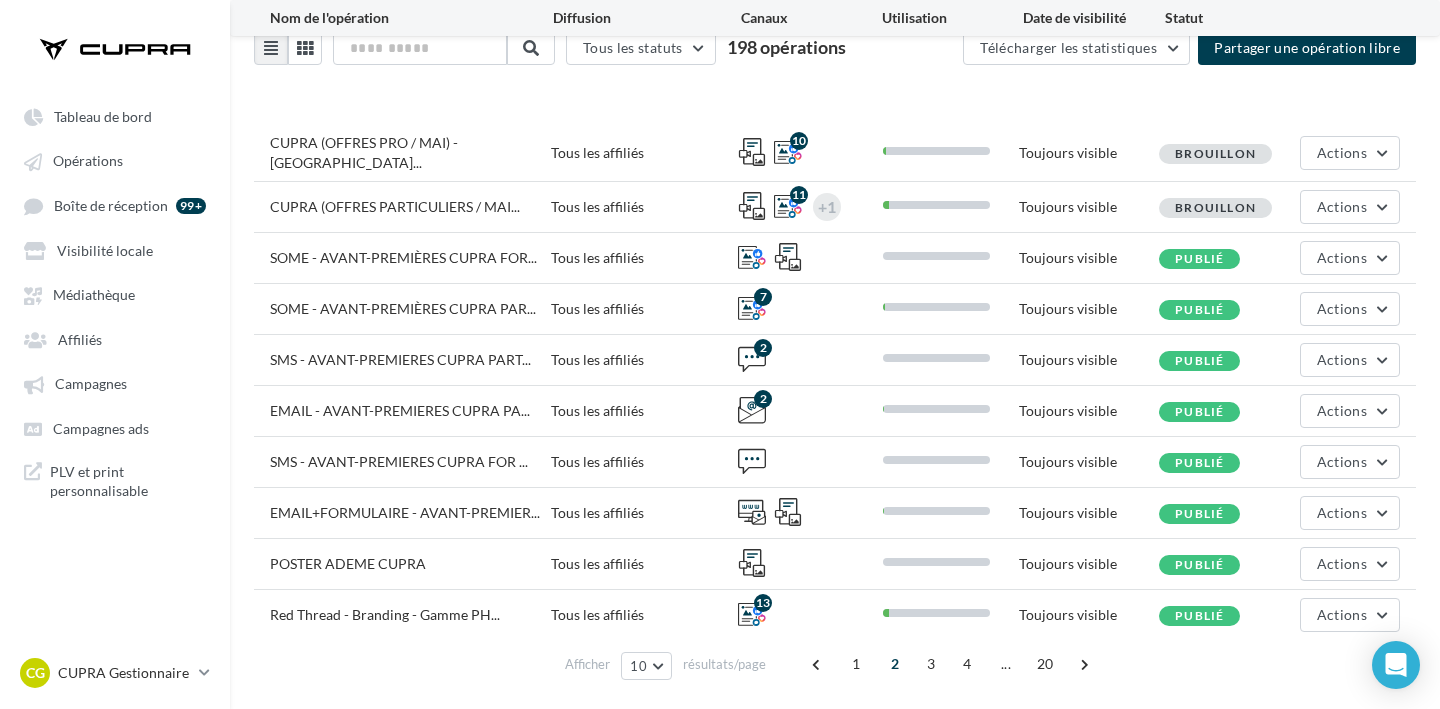 scroll, scrollTop: 130, scrollLeft: 0, axis: vertical 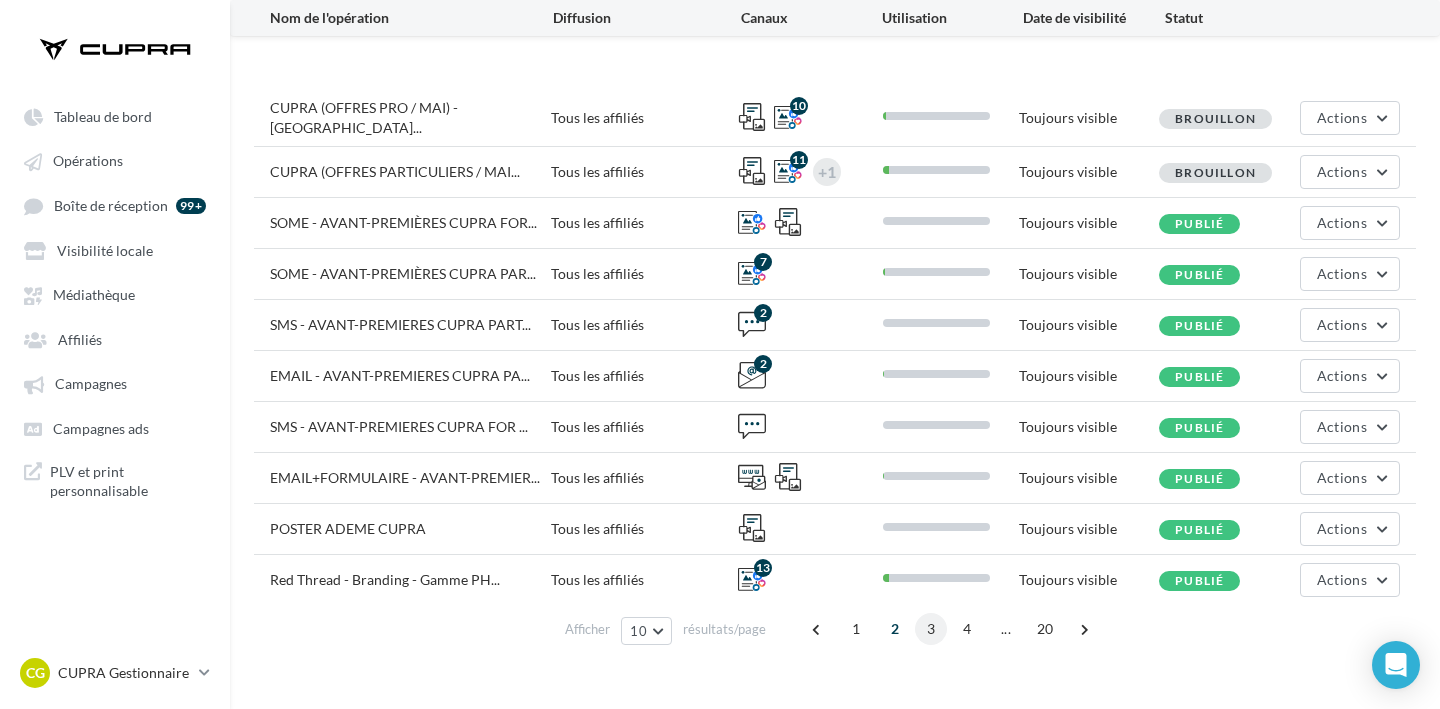 click on "3" at bounding box center [931, 629] 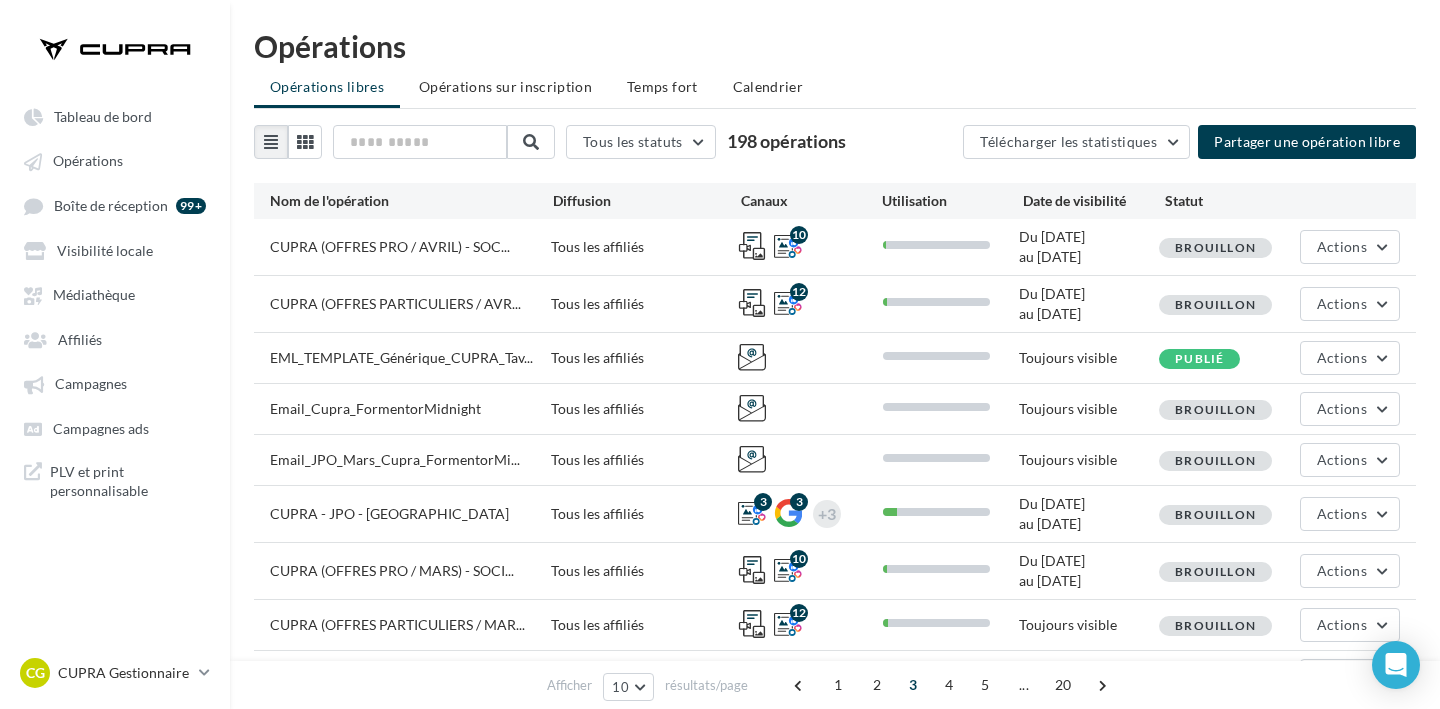 scroll, scrollTop: 0, scrollLeft: 0, axis: both 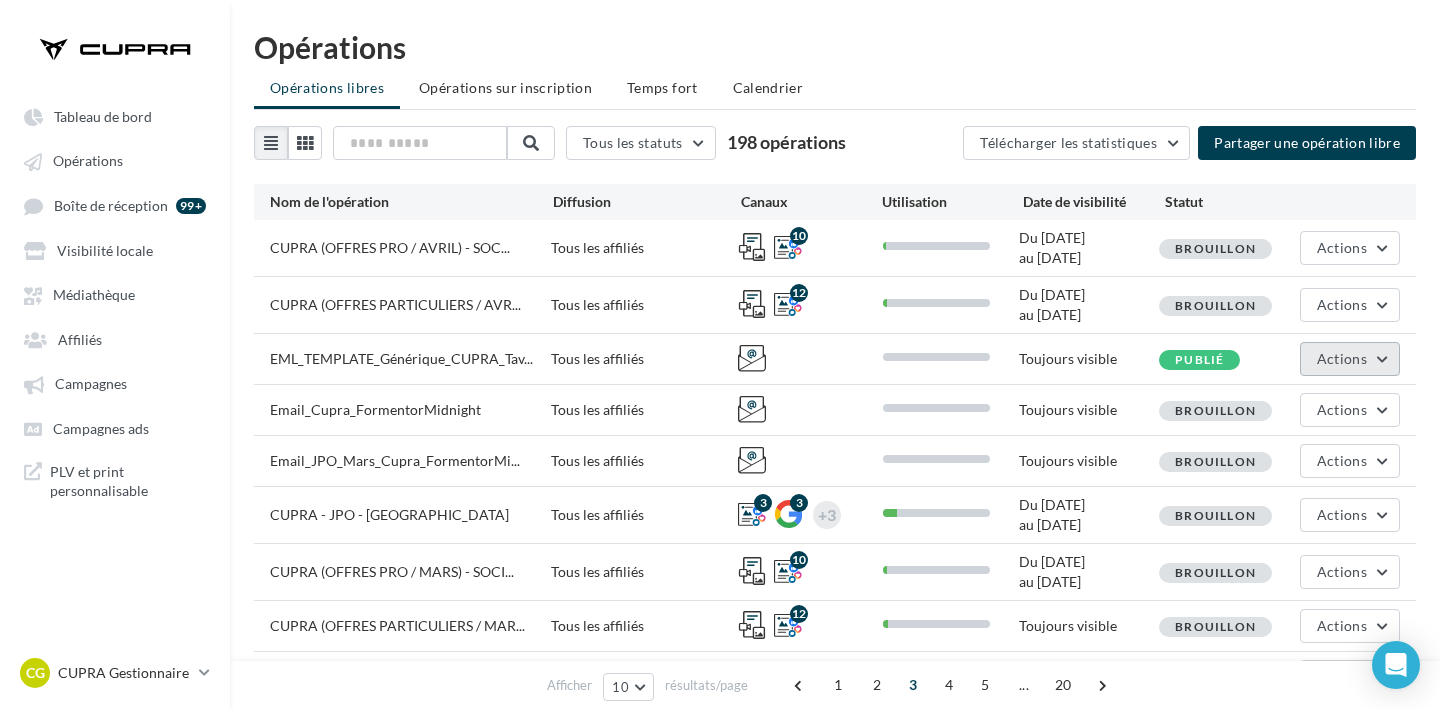 click on "Actions" at bounding box center (1342, 358) 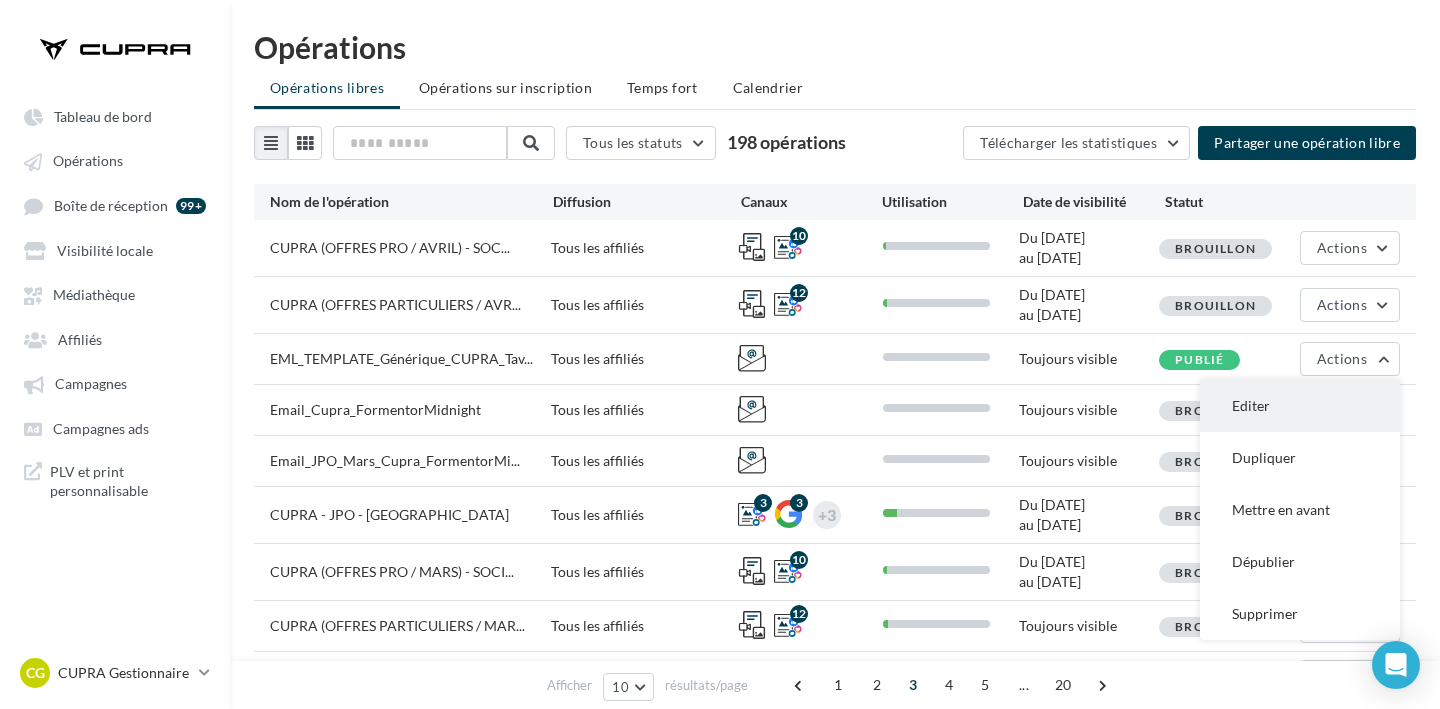 click on "Editer" at bounding box center (1300, 406) 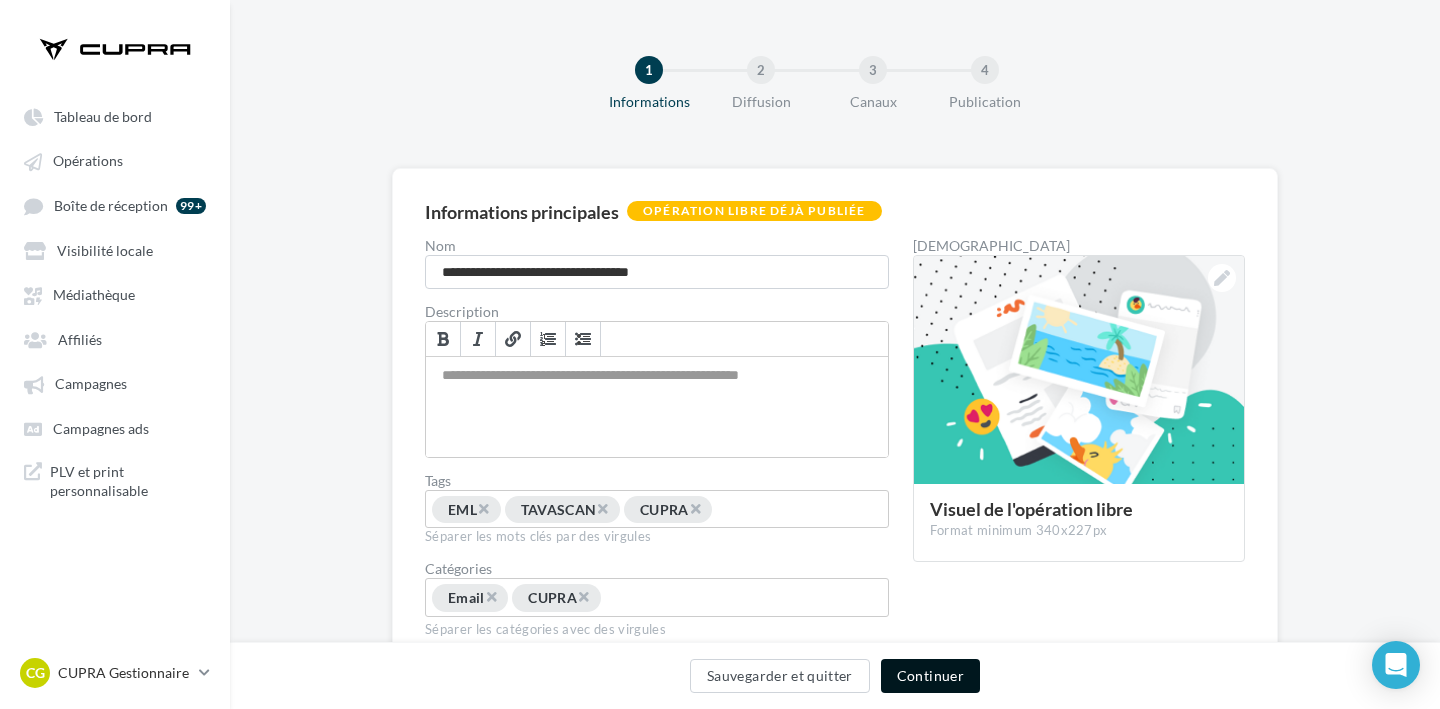 click on "Continuer" at bounding box center (930, 676) 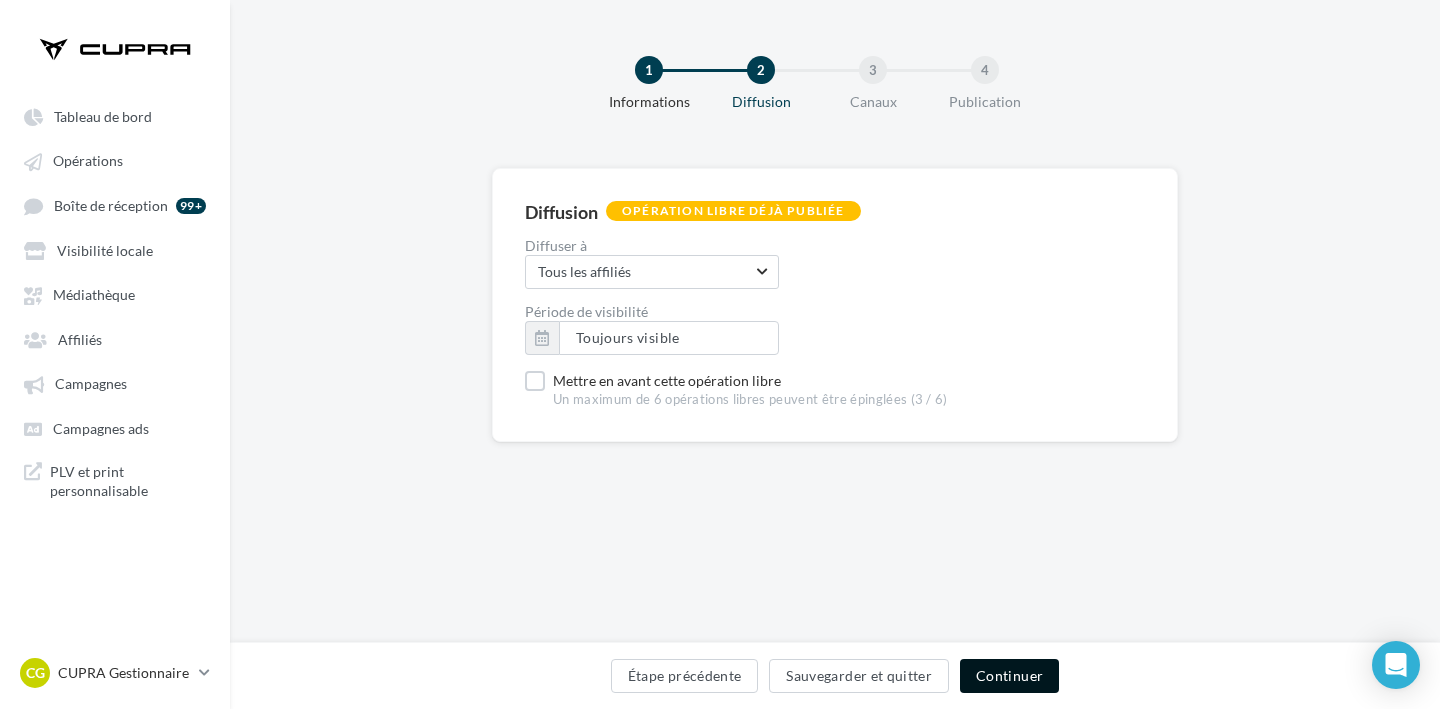click on "Continuer" at bounding box center (1009, 676) 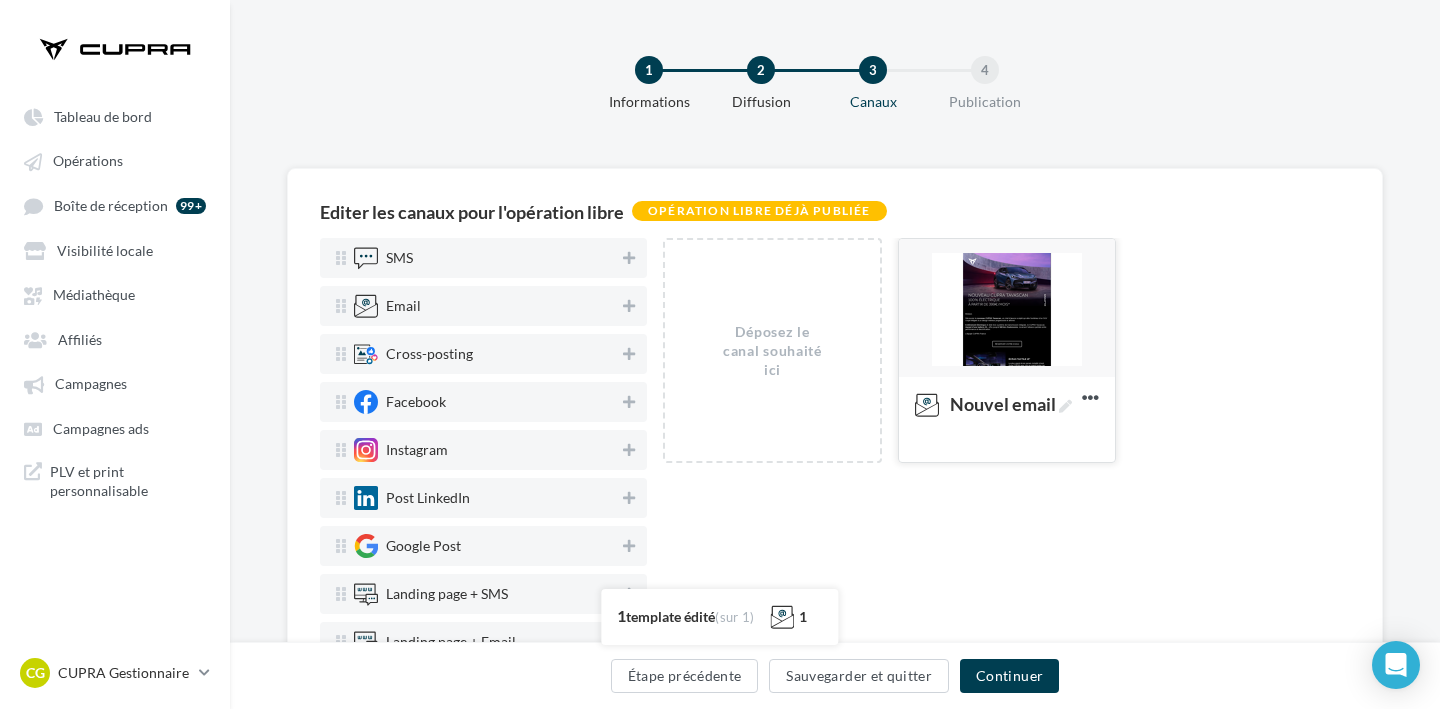 click at bounding box center [1007, 309] 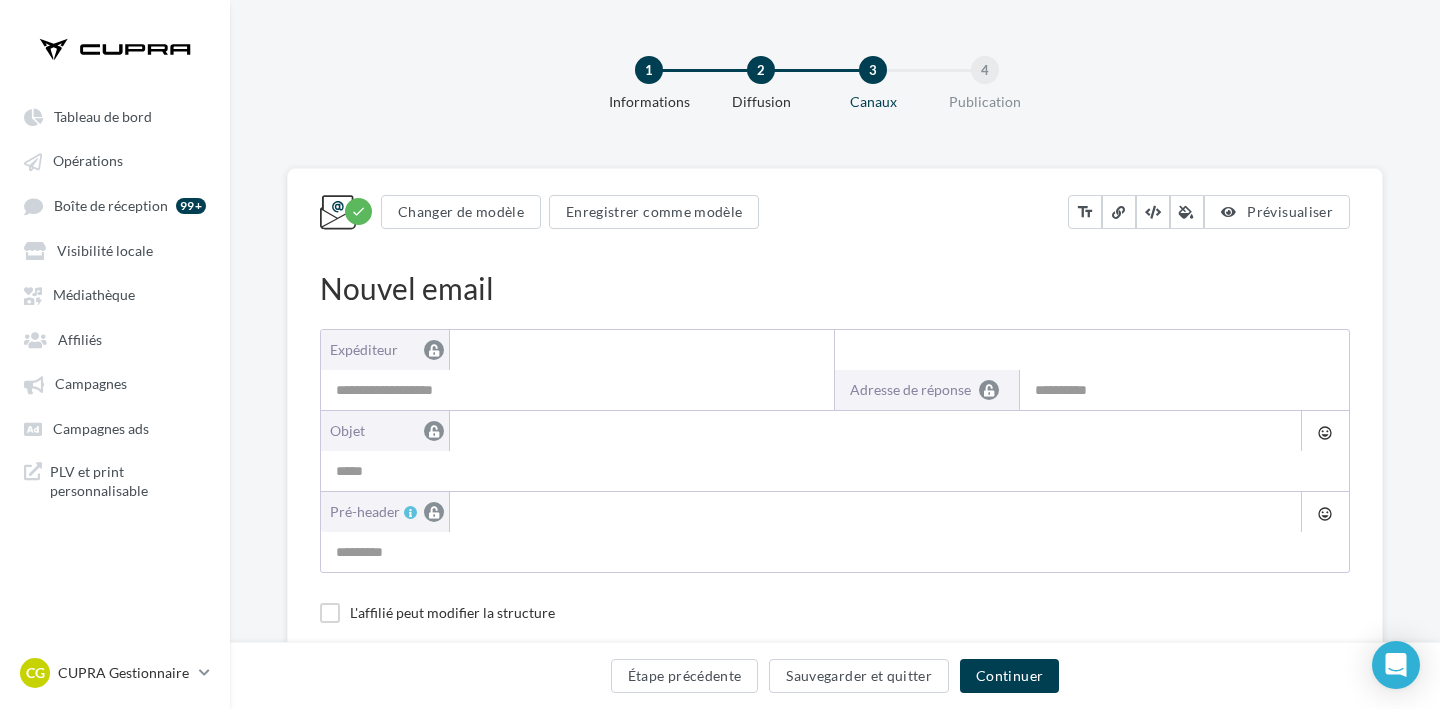 type on "**********" 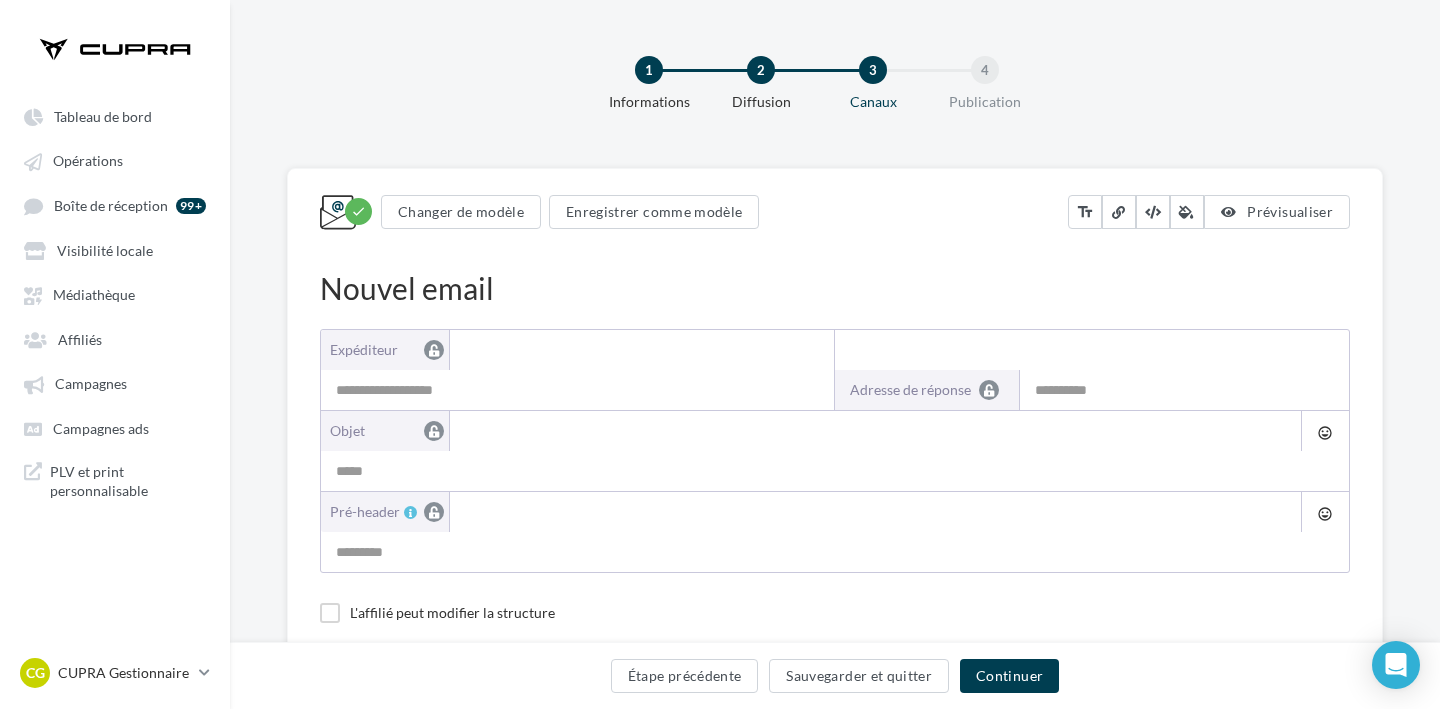 type on "**********" 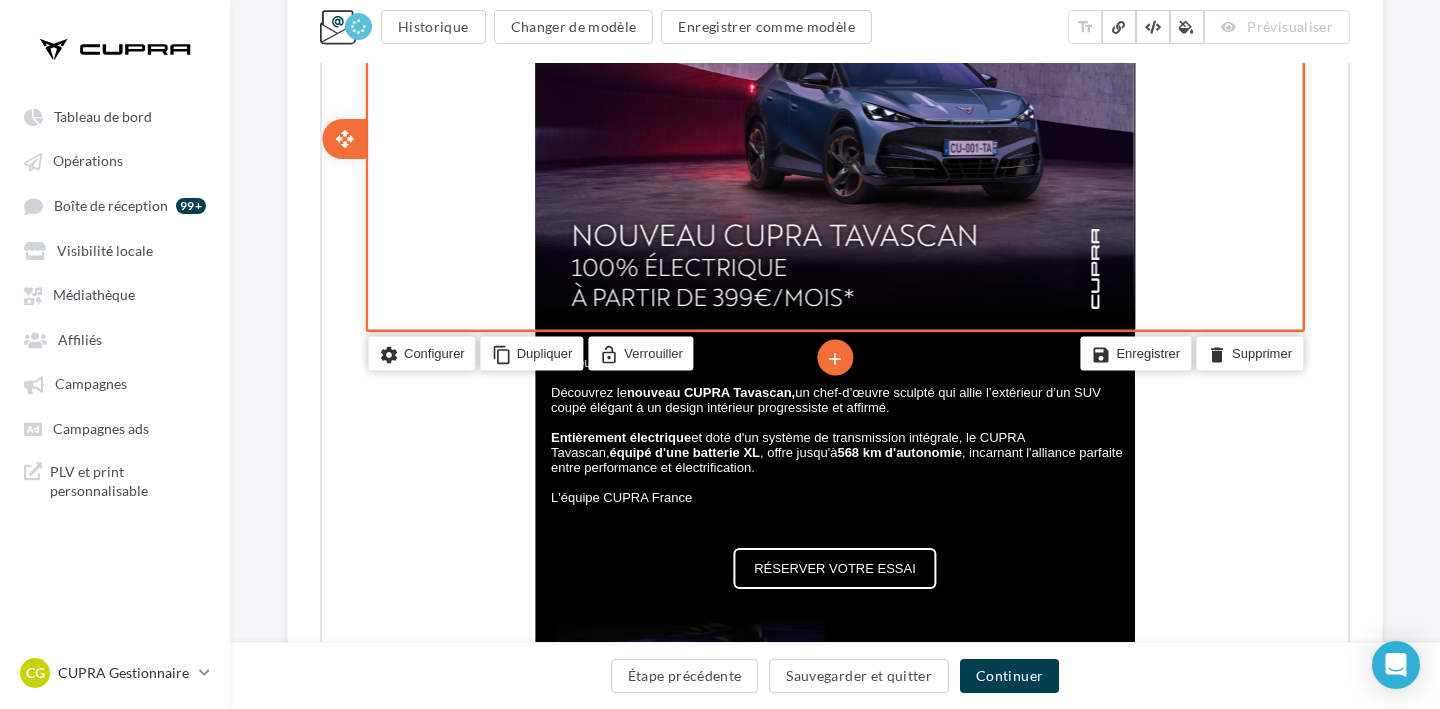 scroll, scrollTop: 582, scrollLeft: 0, axis: vertical 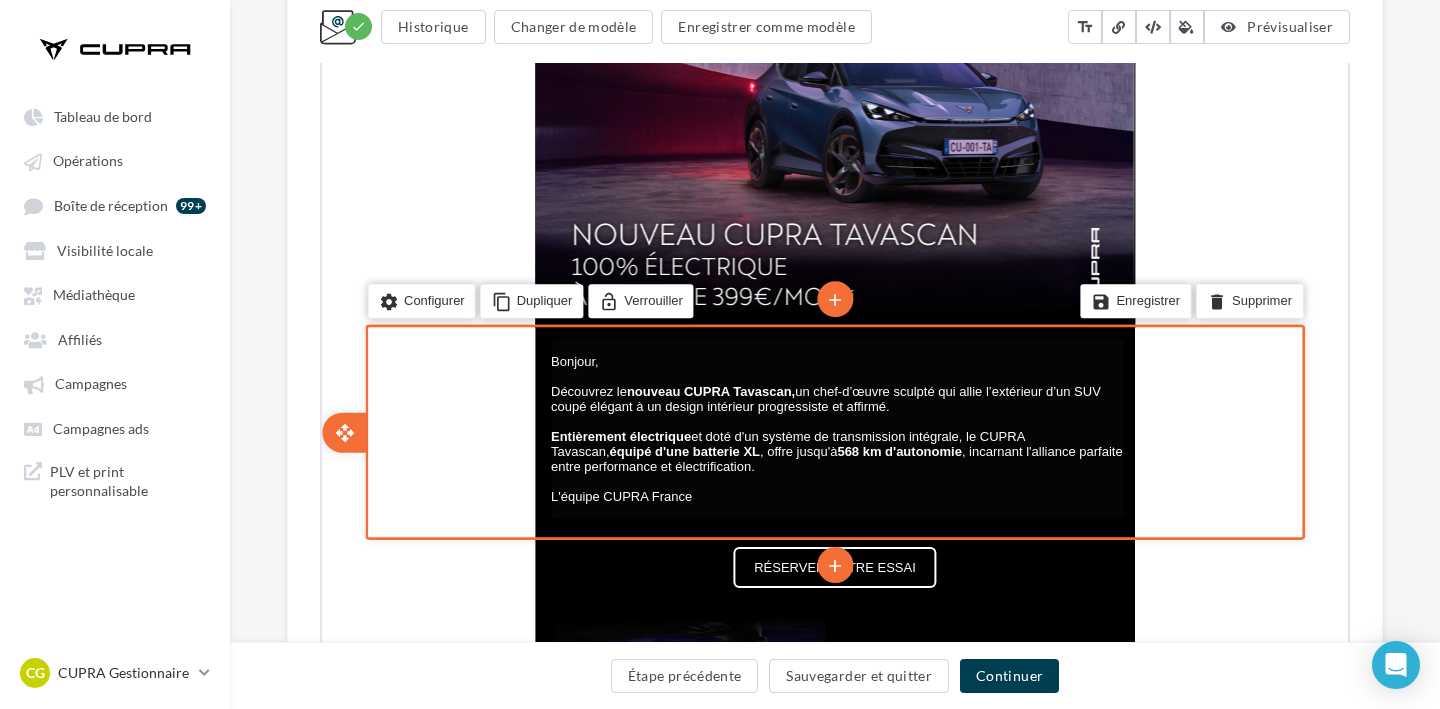 click on "nouveau CUPRA Tavascan," at bounding box center [709, 389] 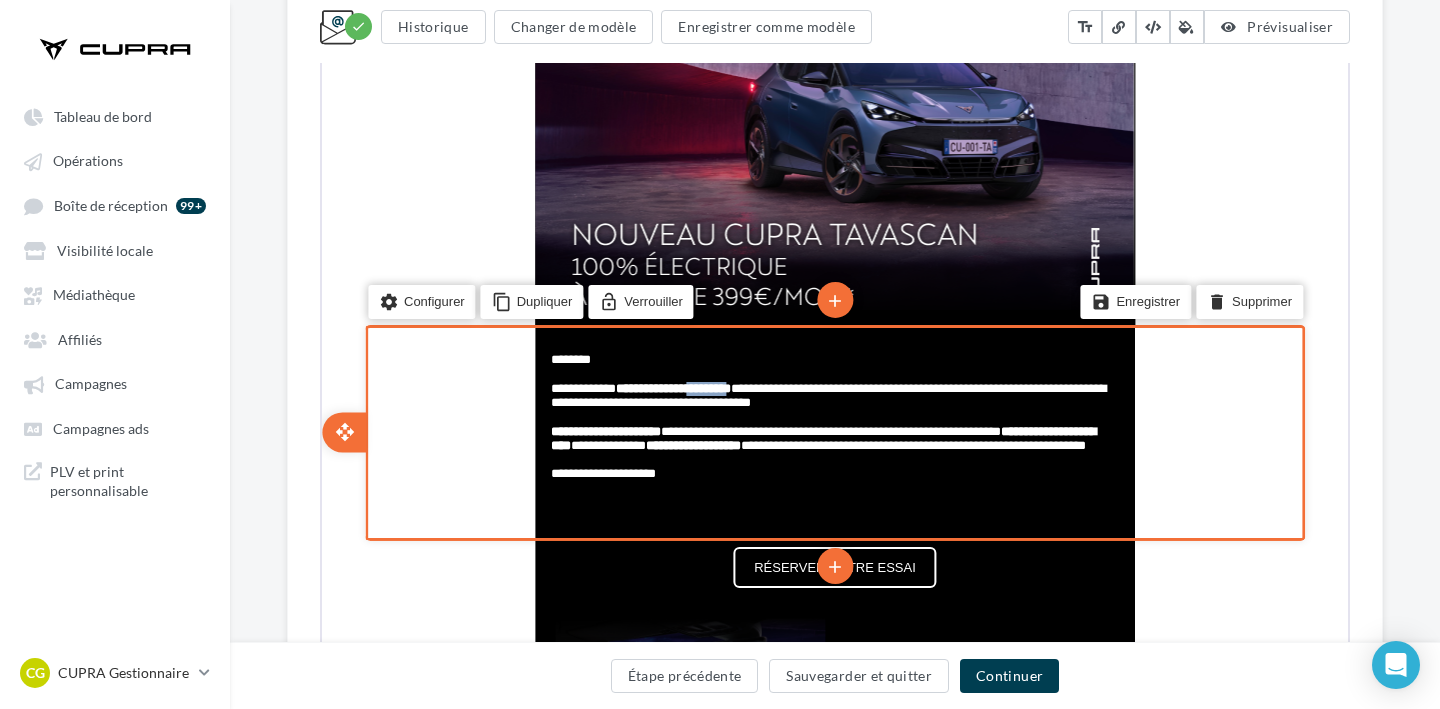 click on "**********" at bounding box center [671, 386] 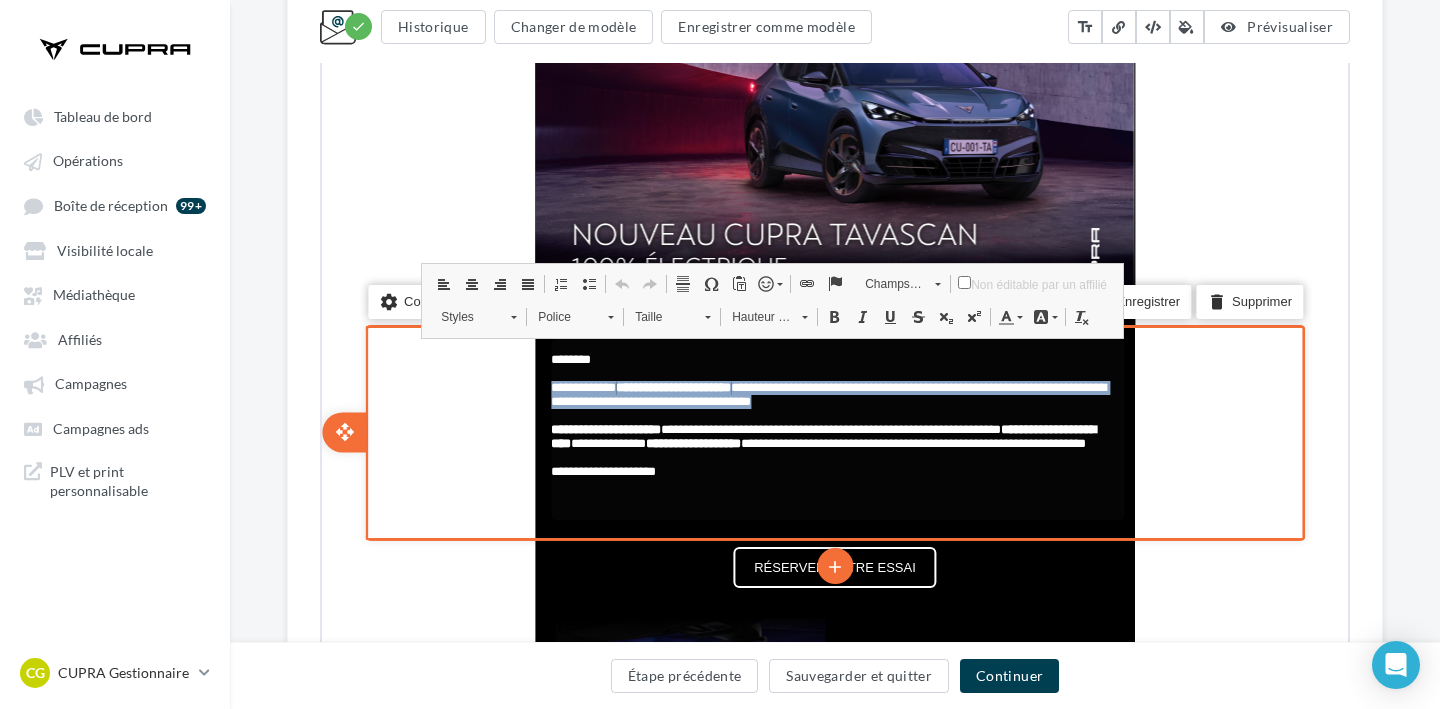 click on "**********" at bounding box center [835, 393] 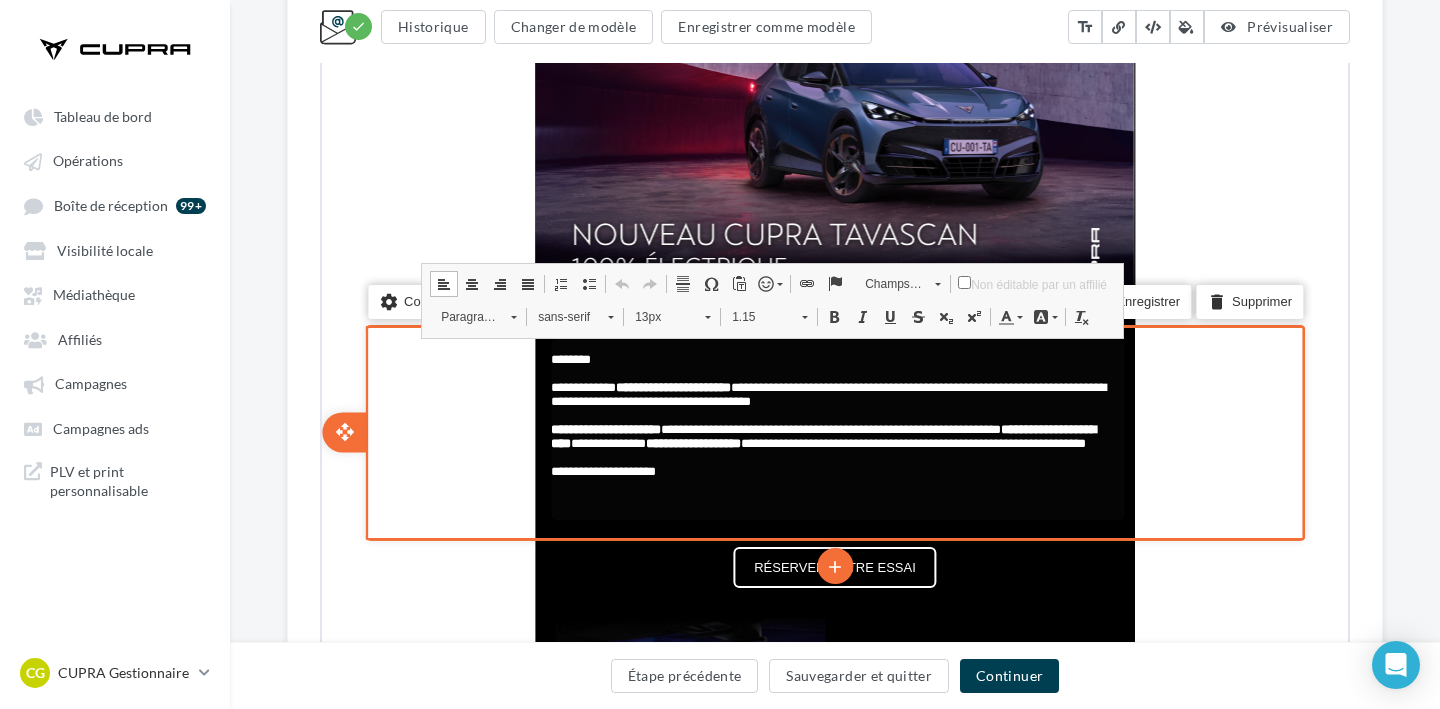 click at bounding box center (835, 414) 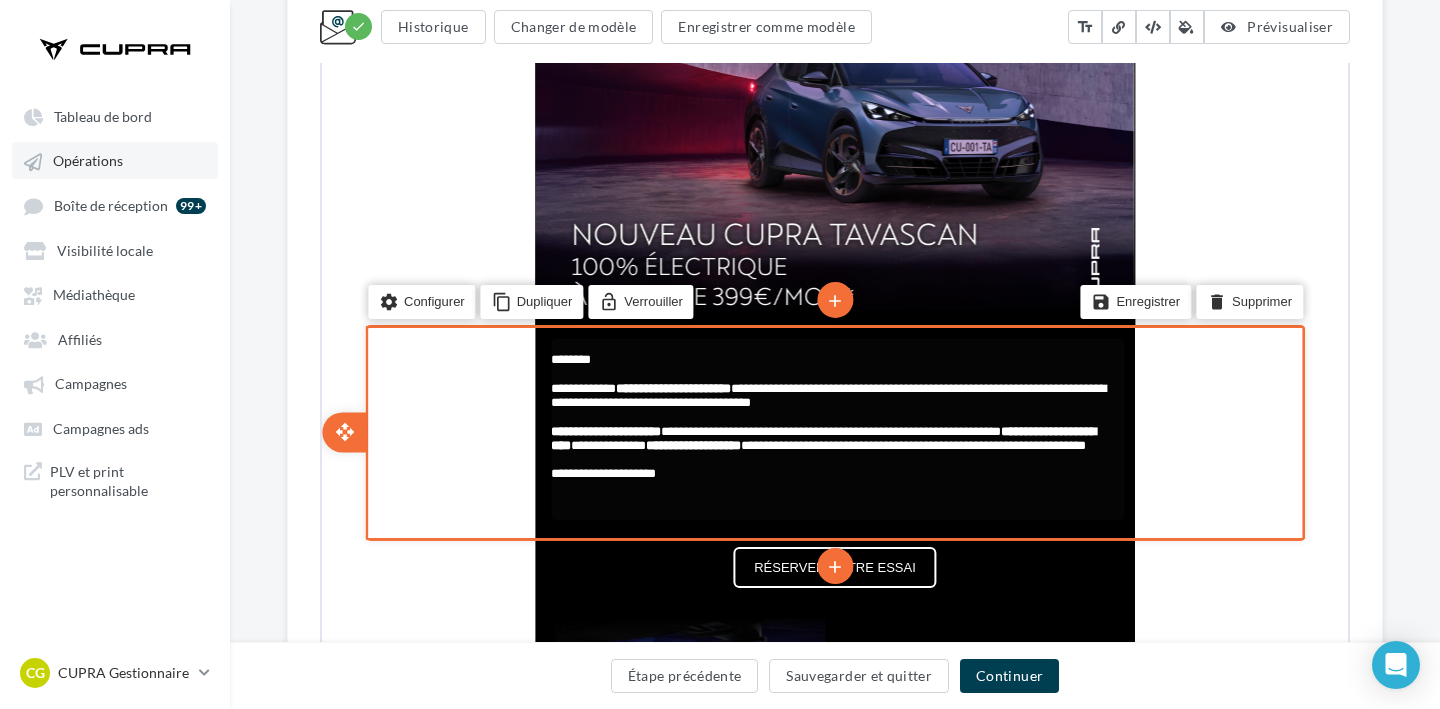 click on "Opérations" at bounding box center (115, 160) 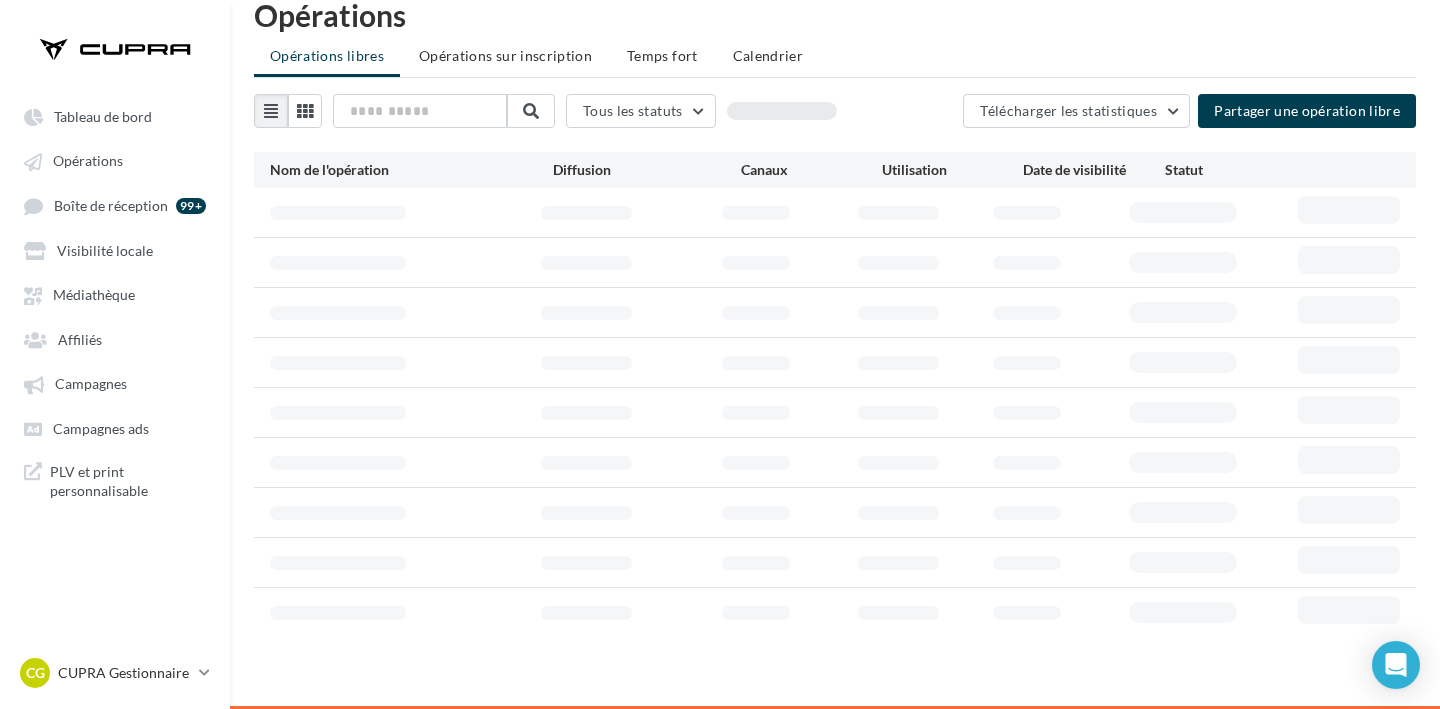 scroll, scrollTop: 130, scrollLeft: 0, axis: vertical 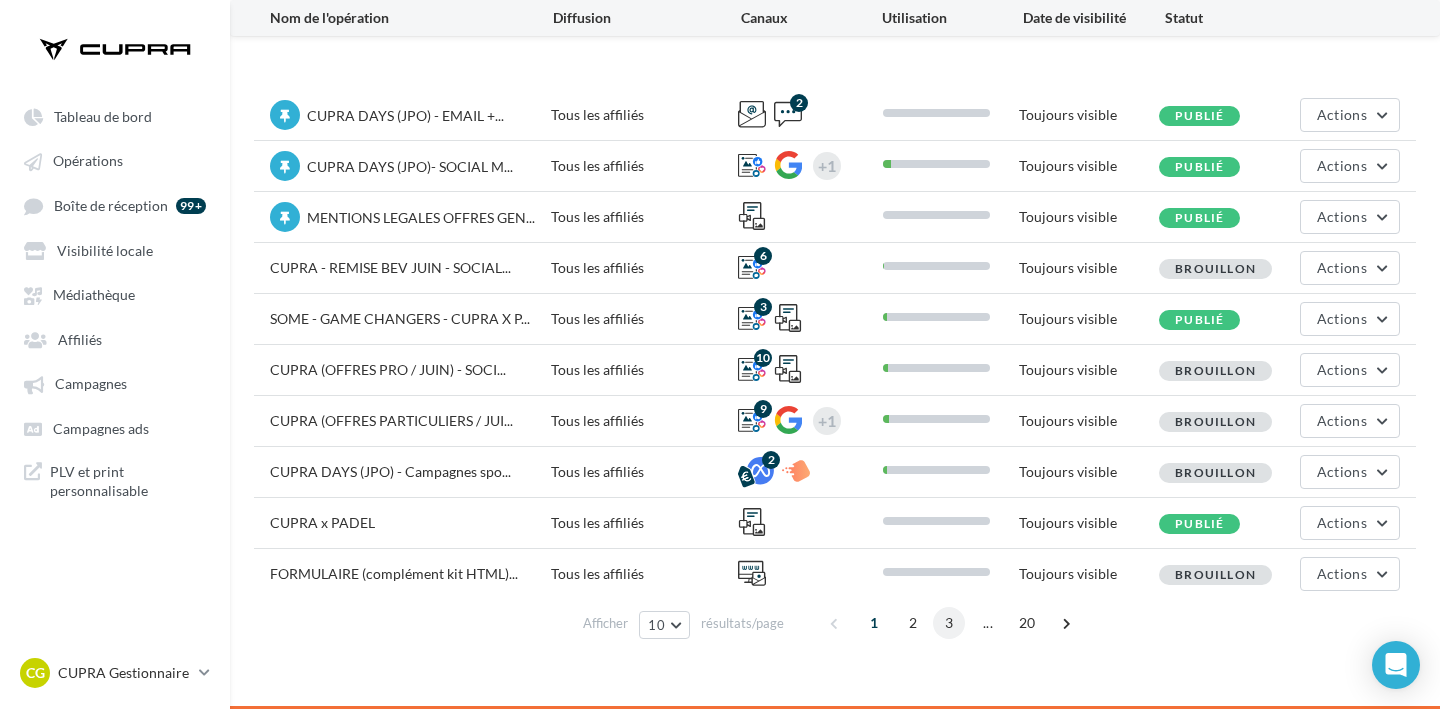 click on "3" at bounding box center (949, 623) 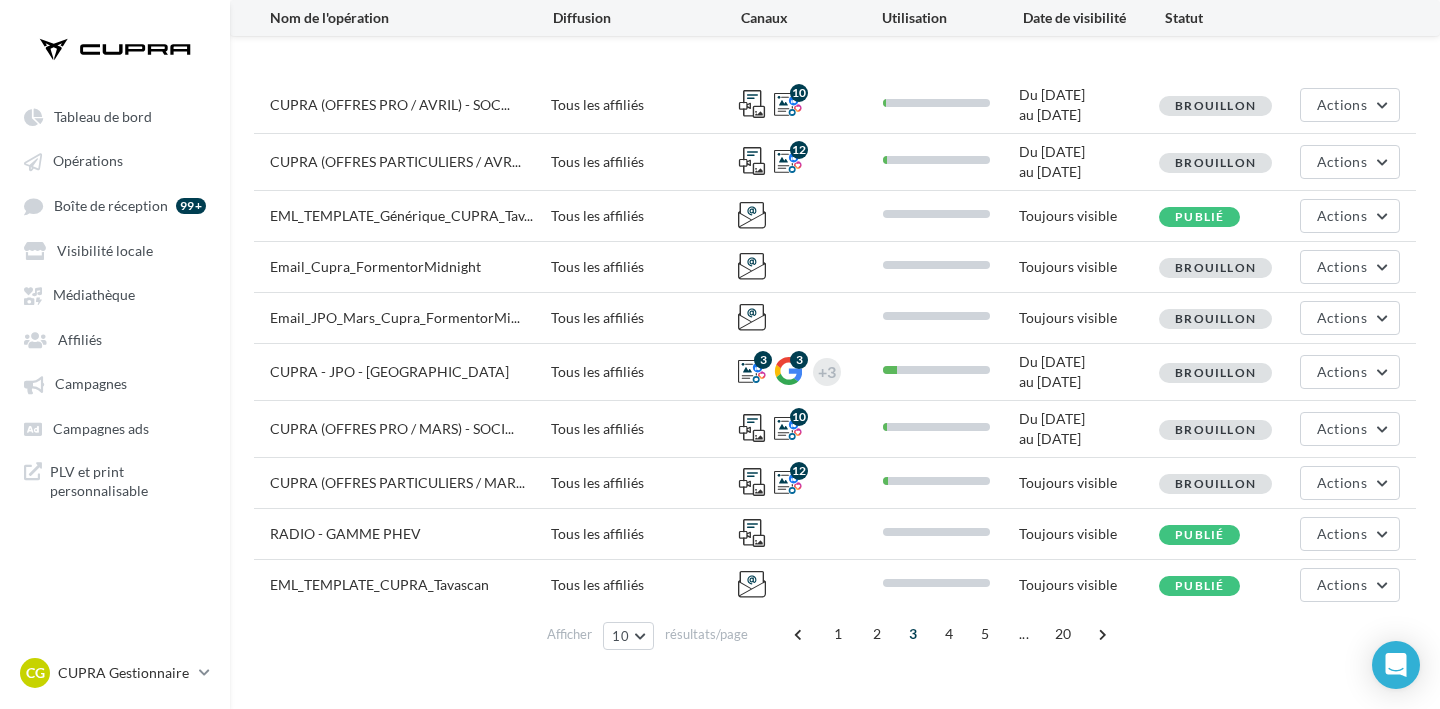 scroll, scrollTop: 154, scrollLeft: 0, axis: vertical 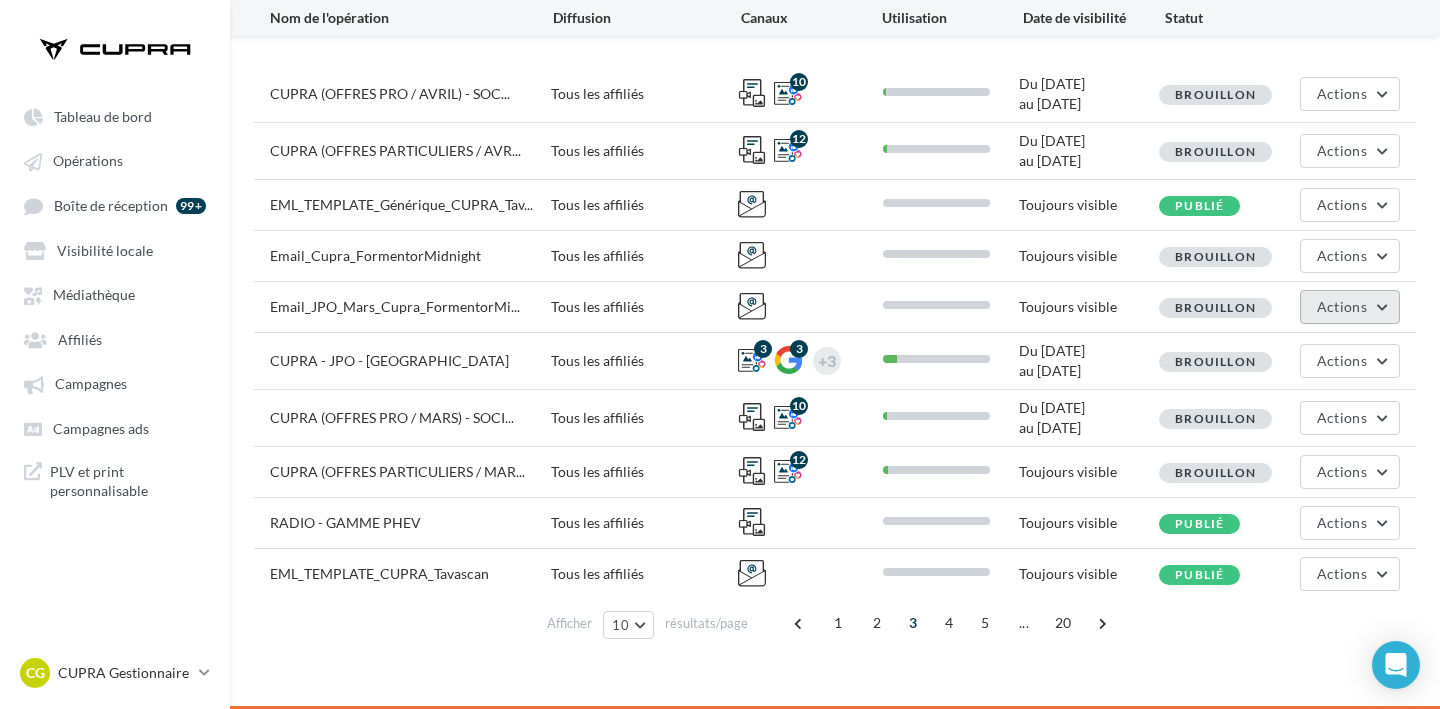 click on "Actions" at bounding box center [1350, 307] 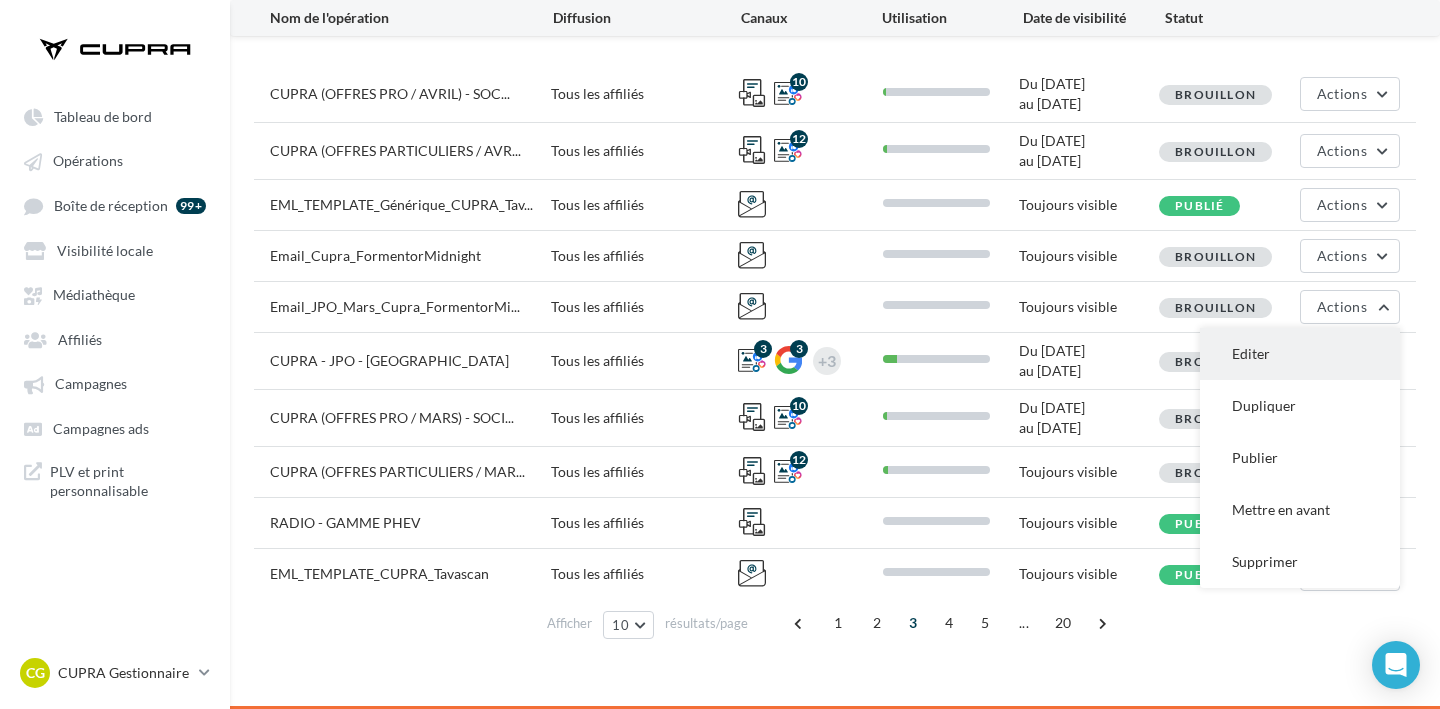 click on "Editer" at bounding box center (1300, 354) 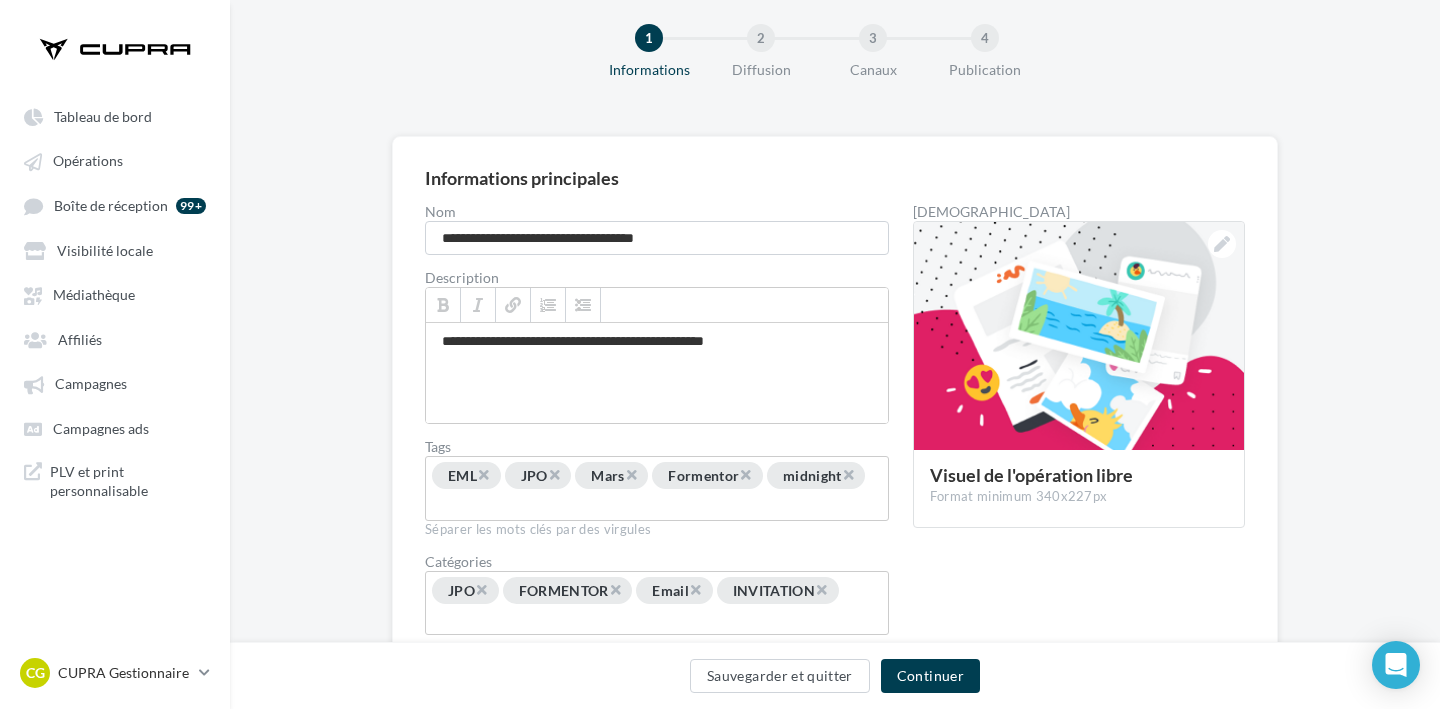 scroll, scrollTop: 0, scrollLeft: 0, axis: both 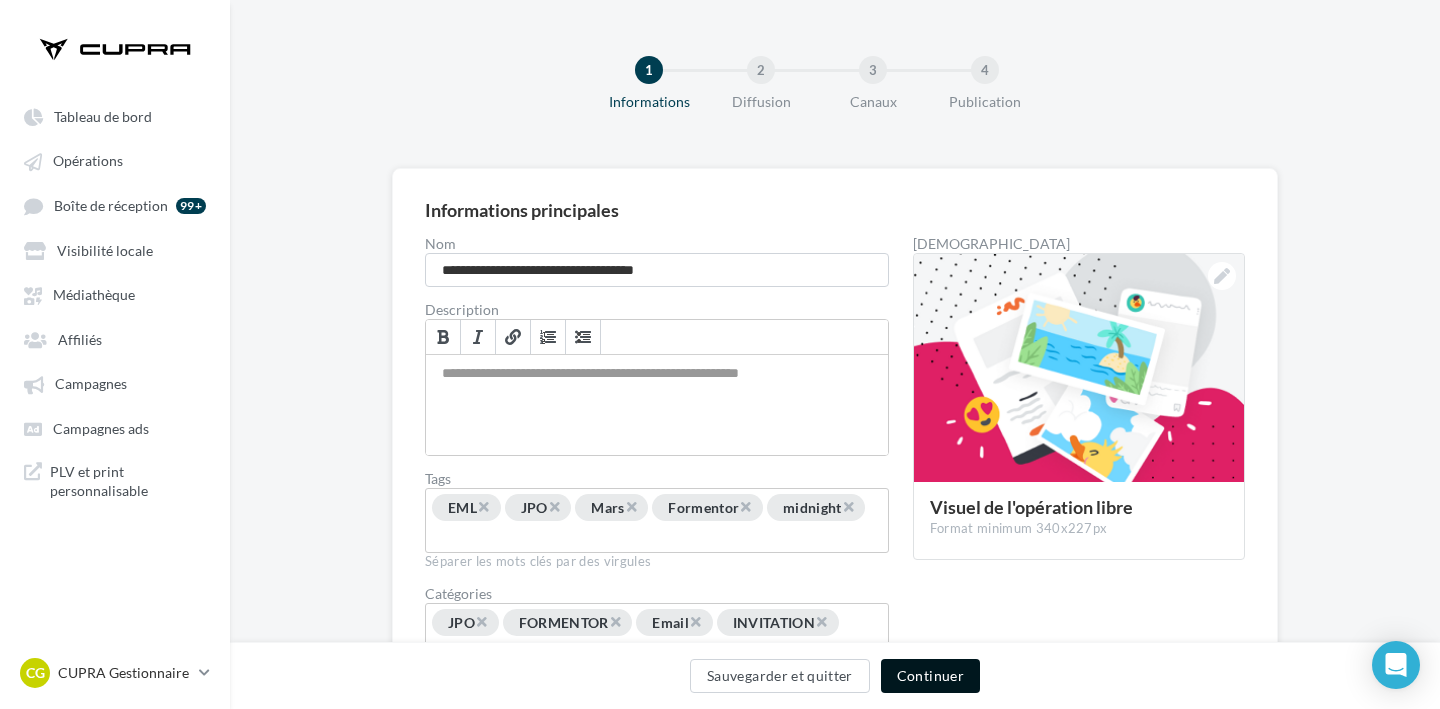 click on "Continuer" at bounding box center (930, 676) 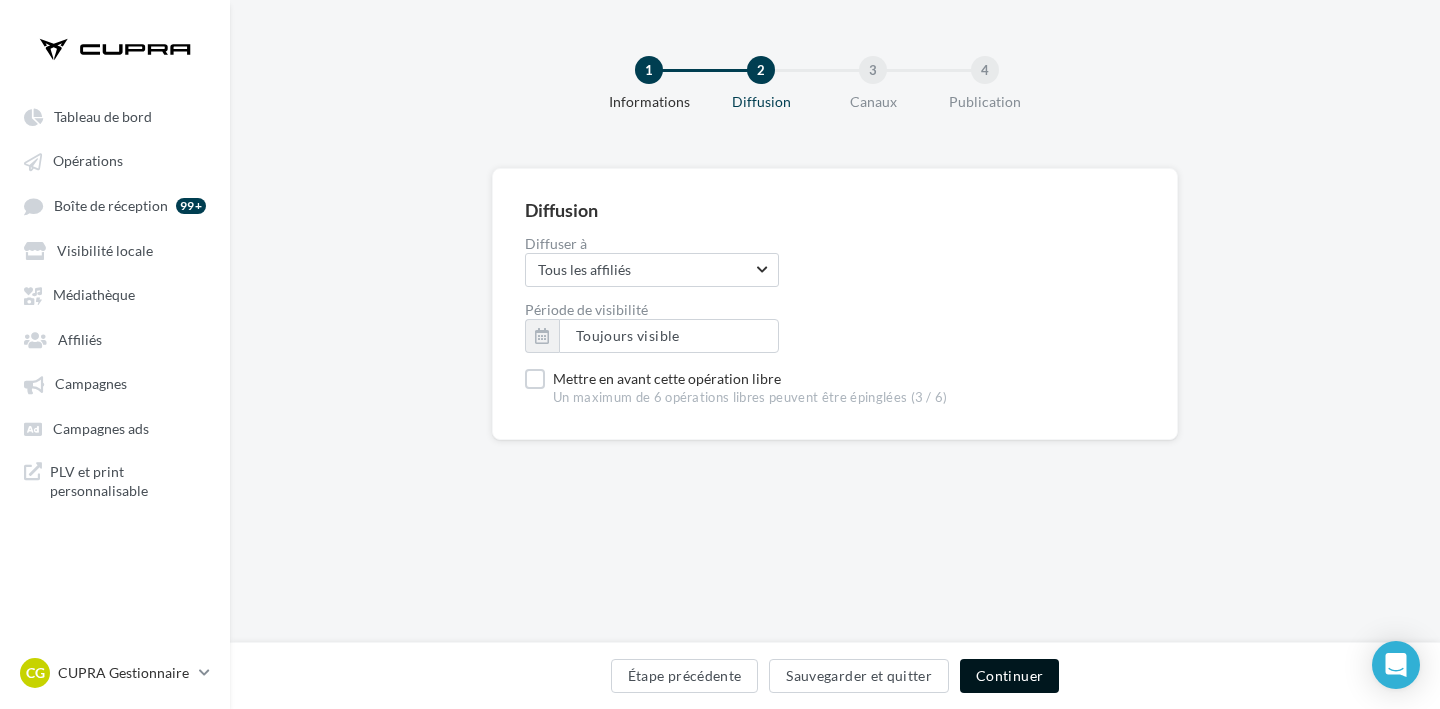 click on "Continuer" at bounding box center (1009, 676) 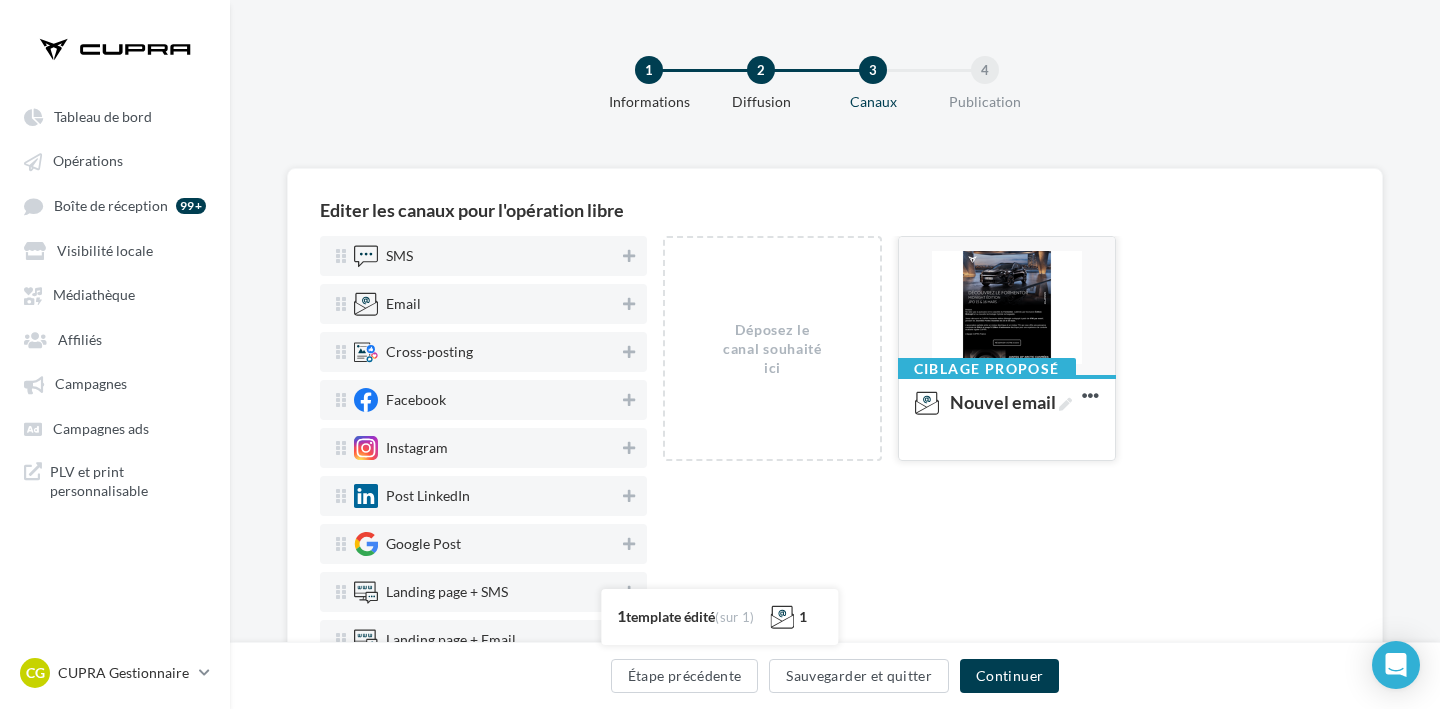 click at bounding box center [1007, 307] 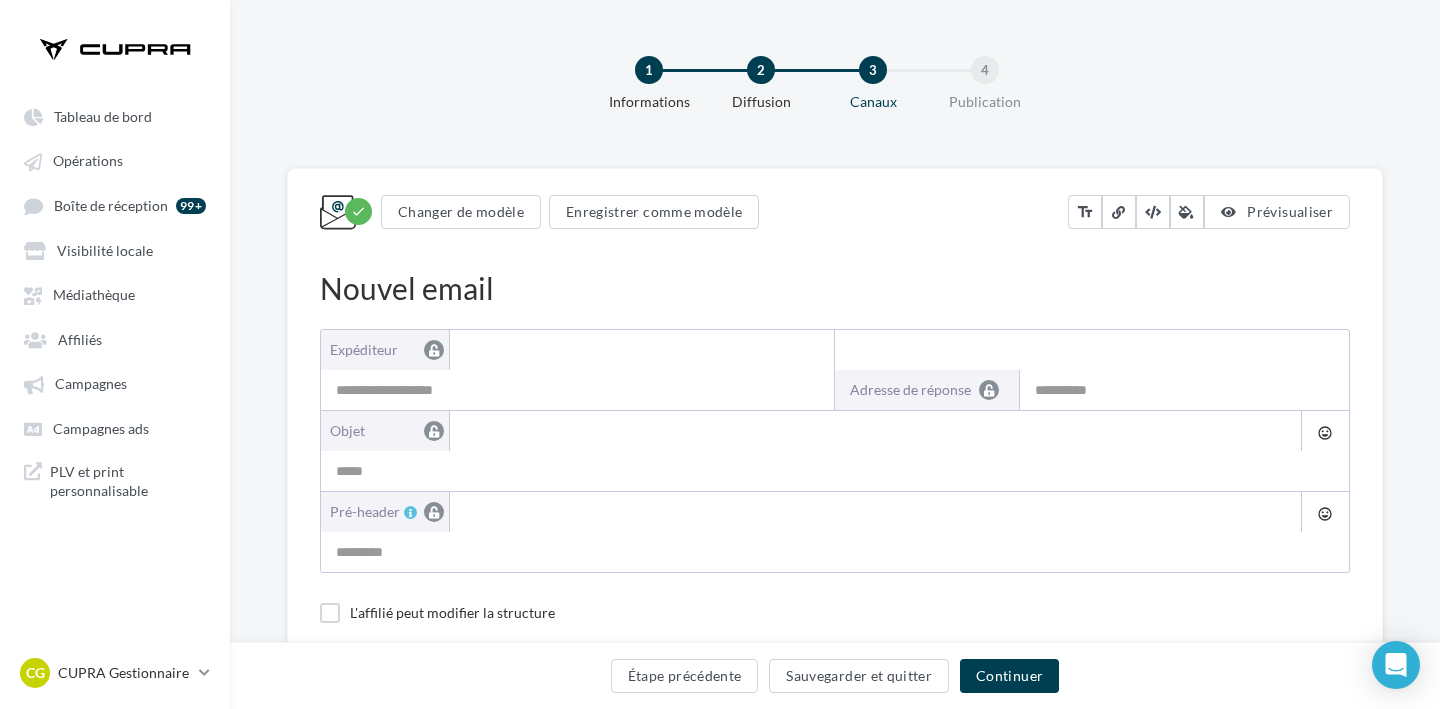 scroll, scrollTop: 130, scrollLeft: 0, axis: vertical 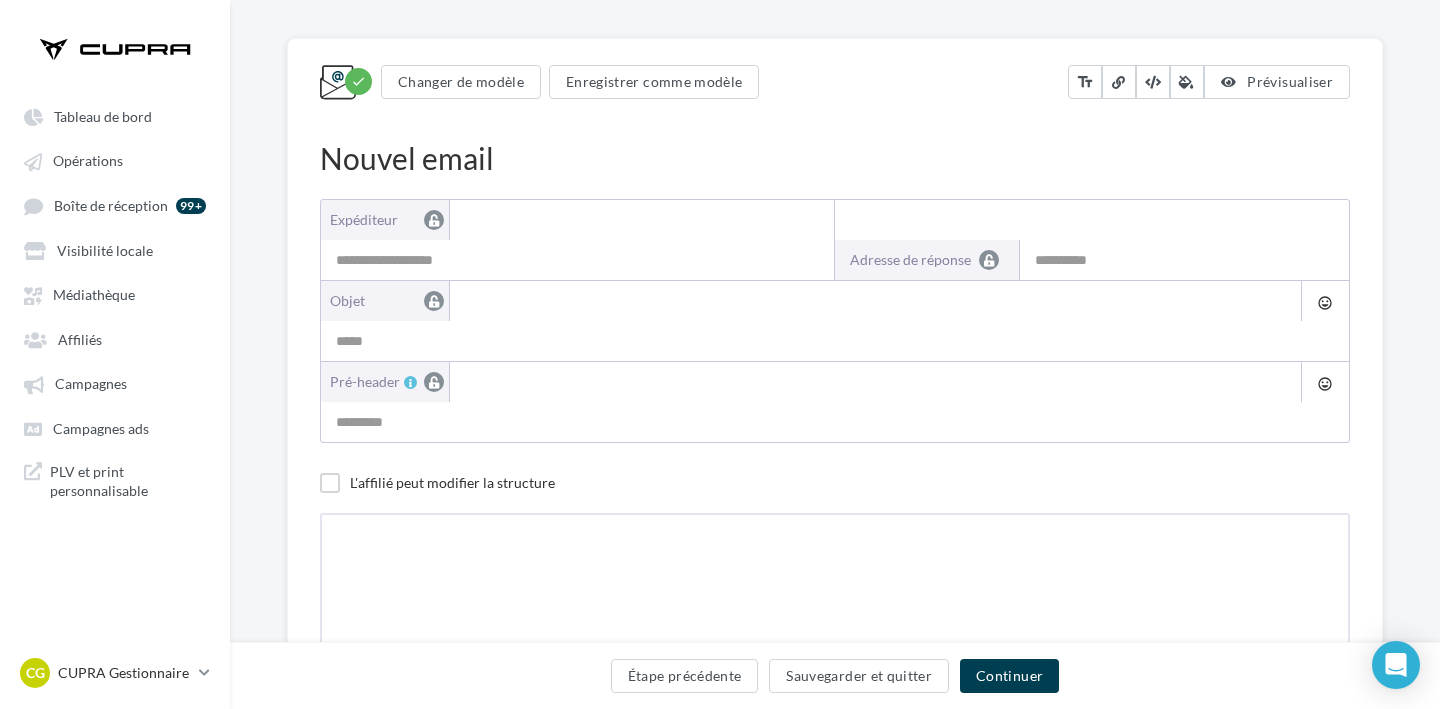 type on "**********" 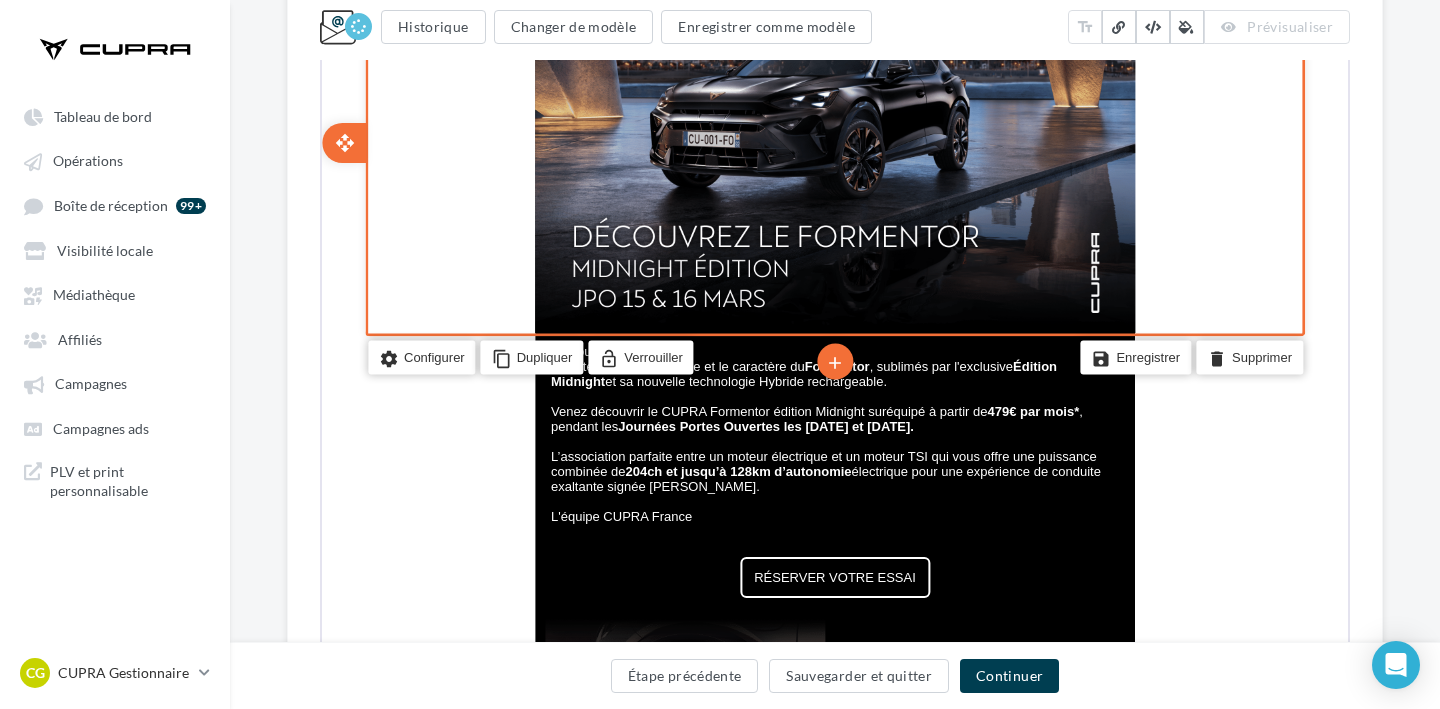 scroll, scrollTop: 578, scrollLeft: 0, axis: vertical 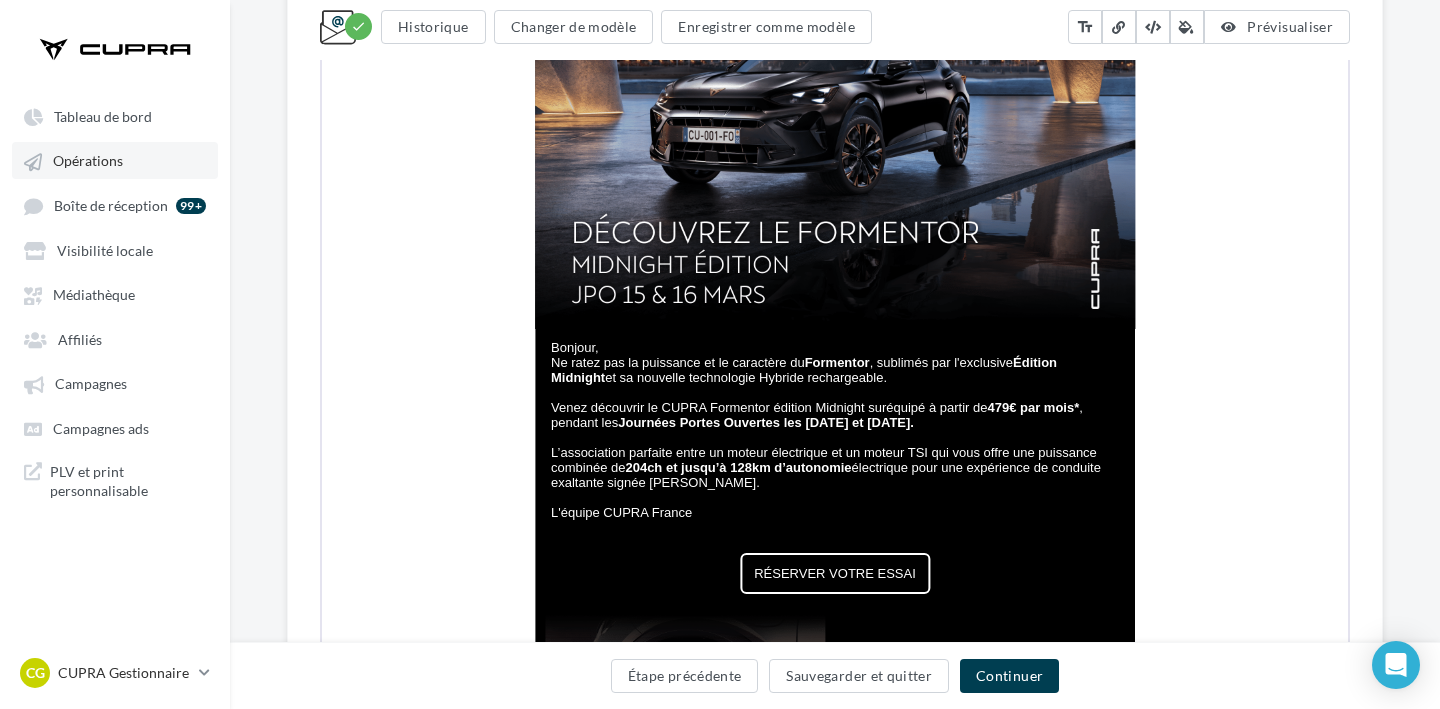click on "Opérations" at bounding box center (115, 160) 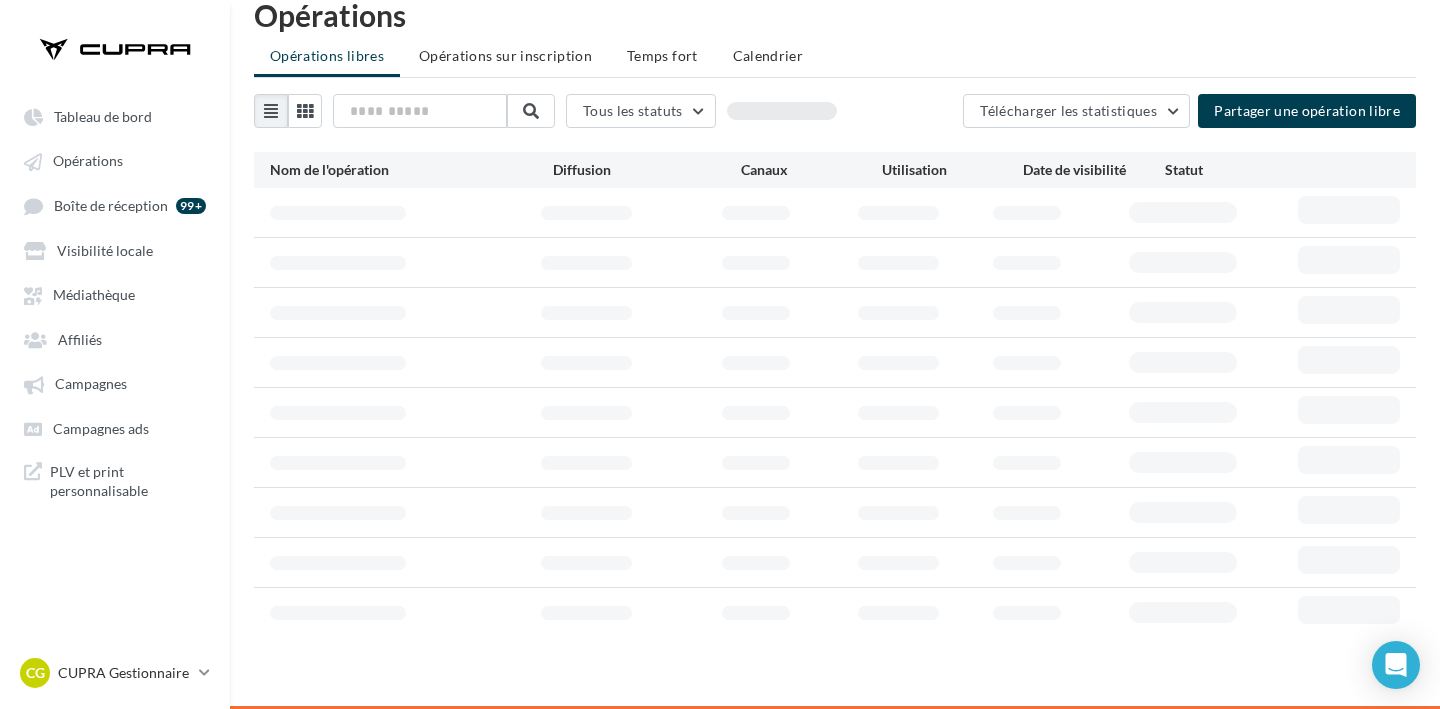 scroll, scrollTop: 130, scrollLeft: 0, axis: vertical 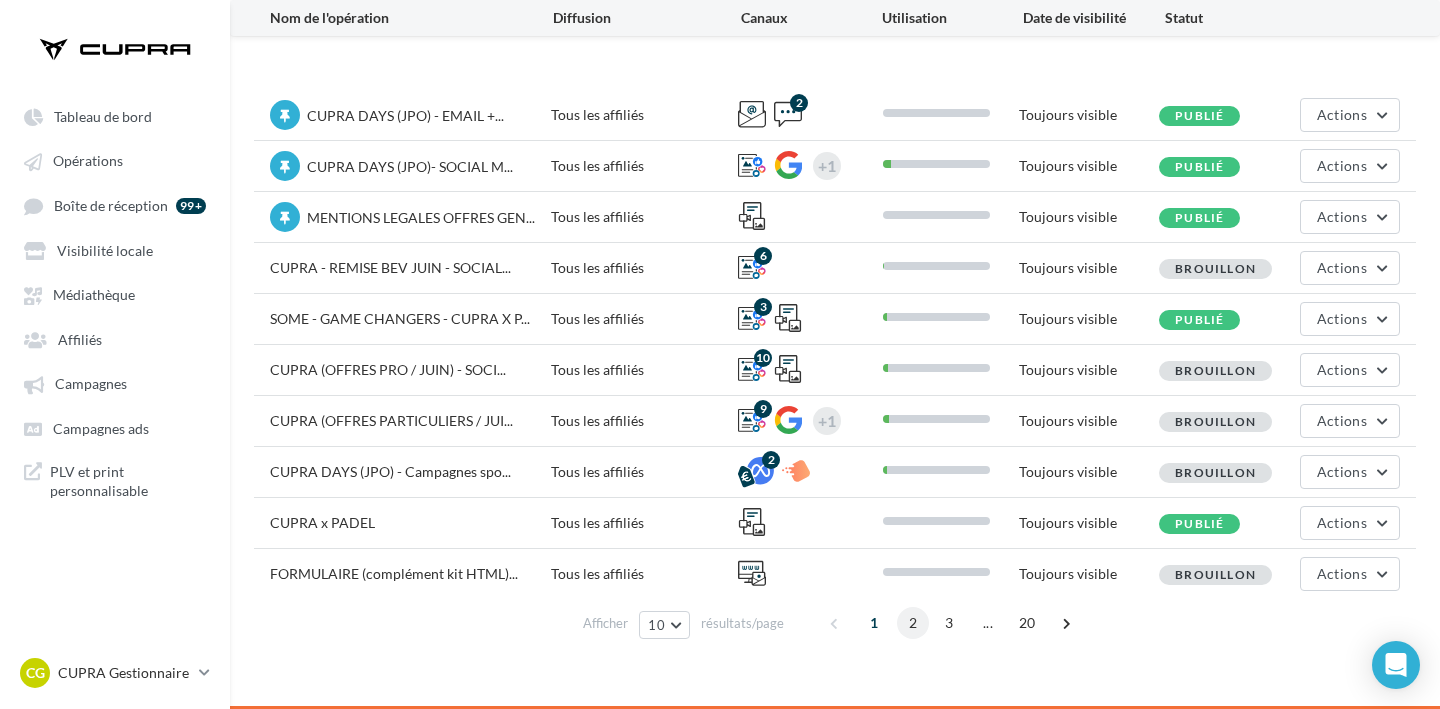 click on "2" at bounding box center [913, 623] 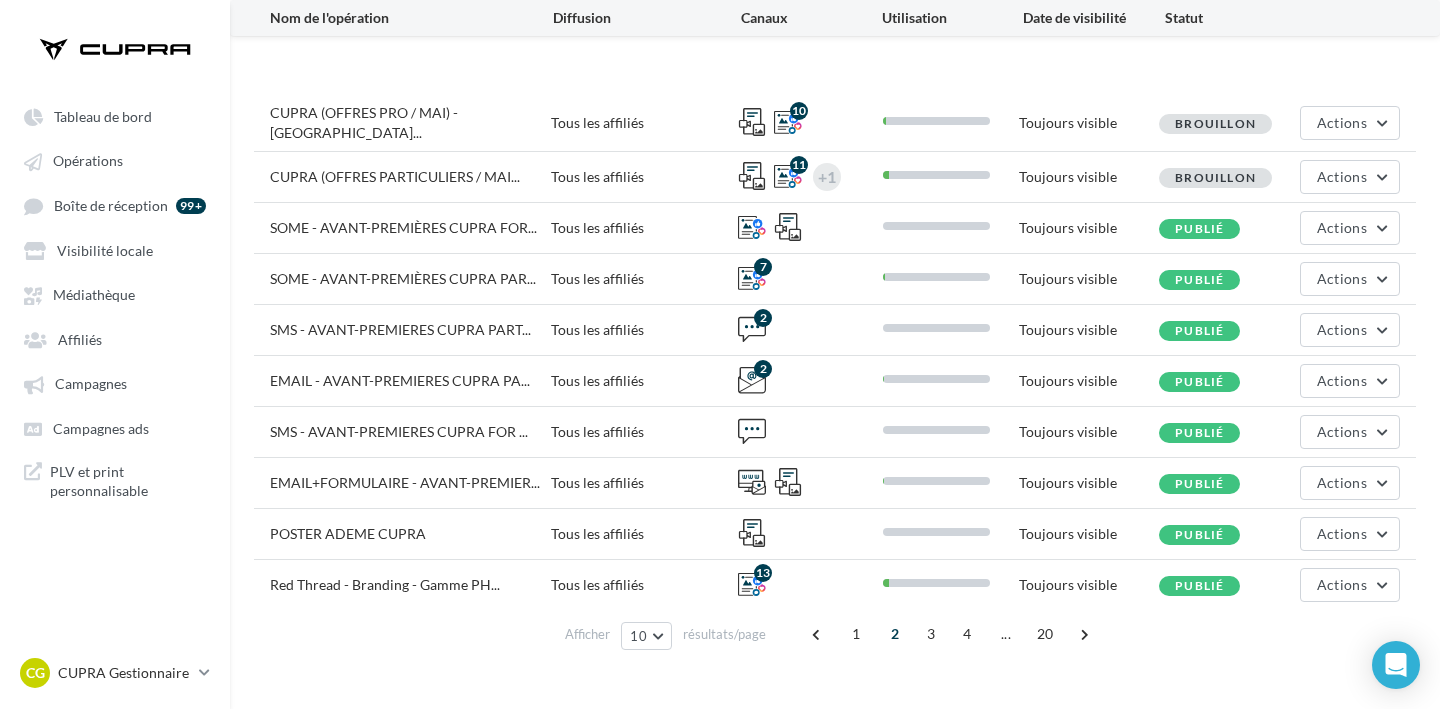 scroll, scrollTop: 130, scrollLeft: 0, axis: vertical 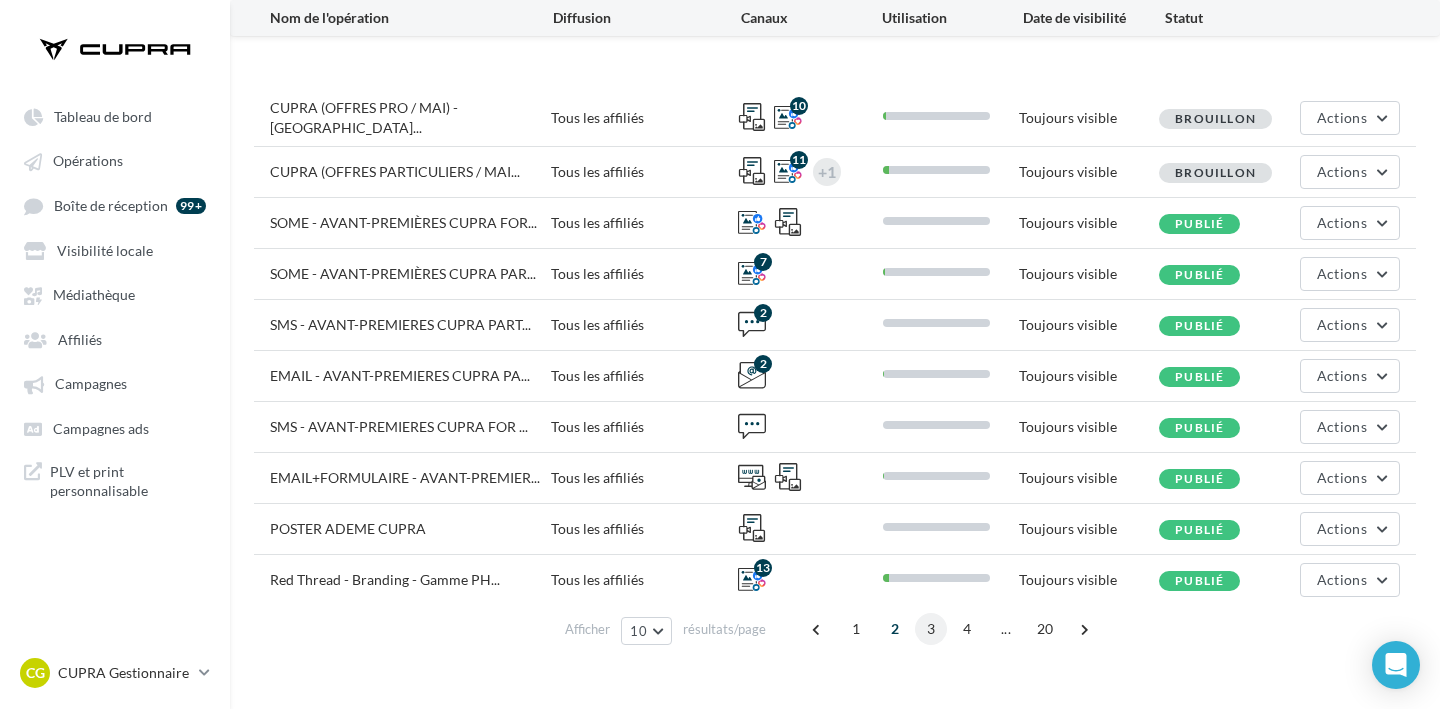 click on "3" at bounding box center (931, 629) 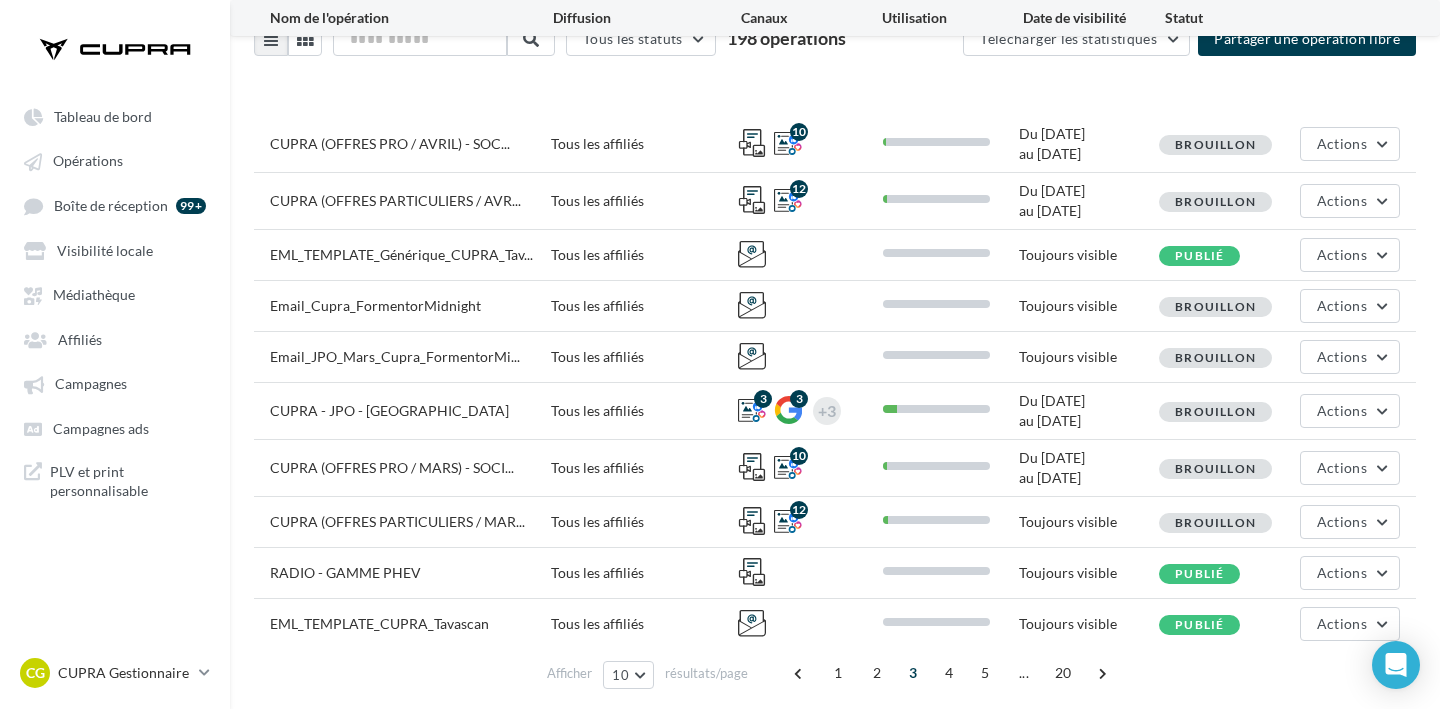 scroll, scrollTop: 154, scrollLeft: 0, axis: vertical 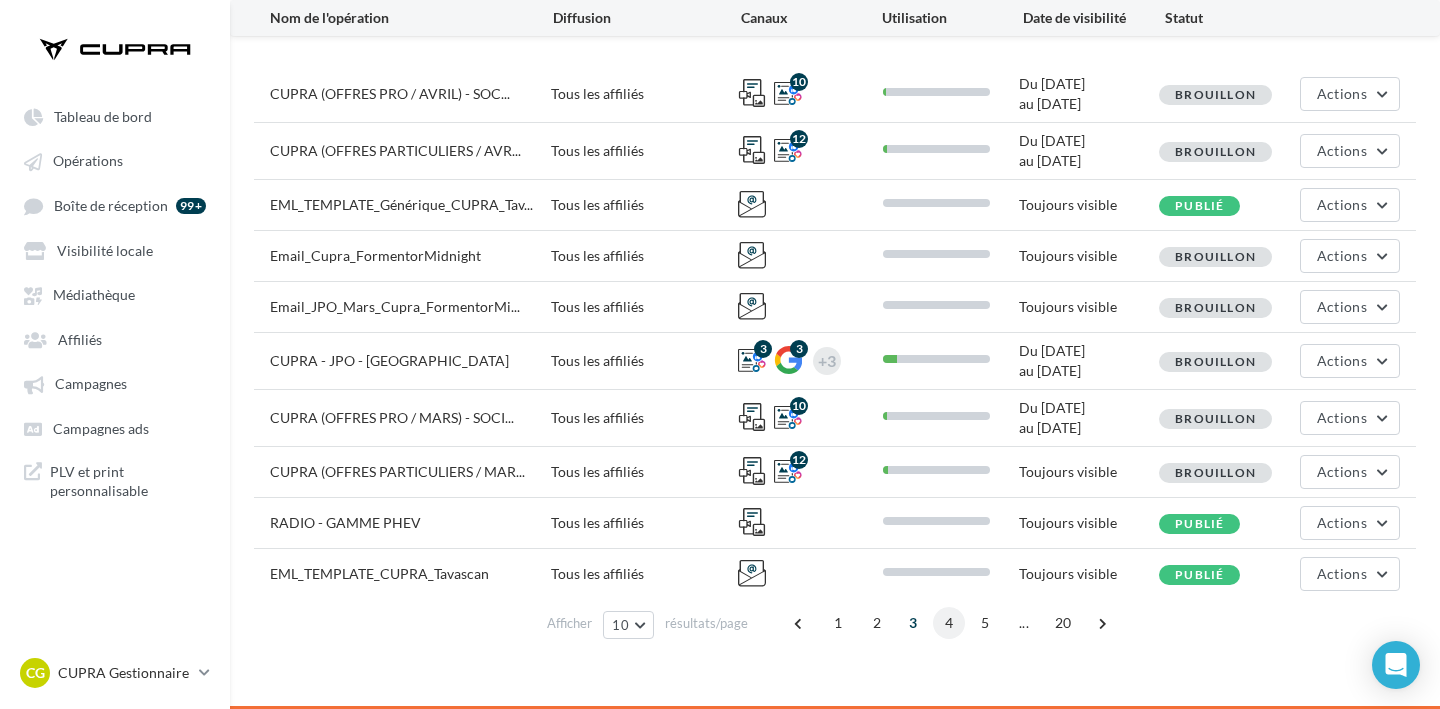 click on "4" at bounding box center [949, 623] 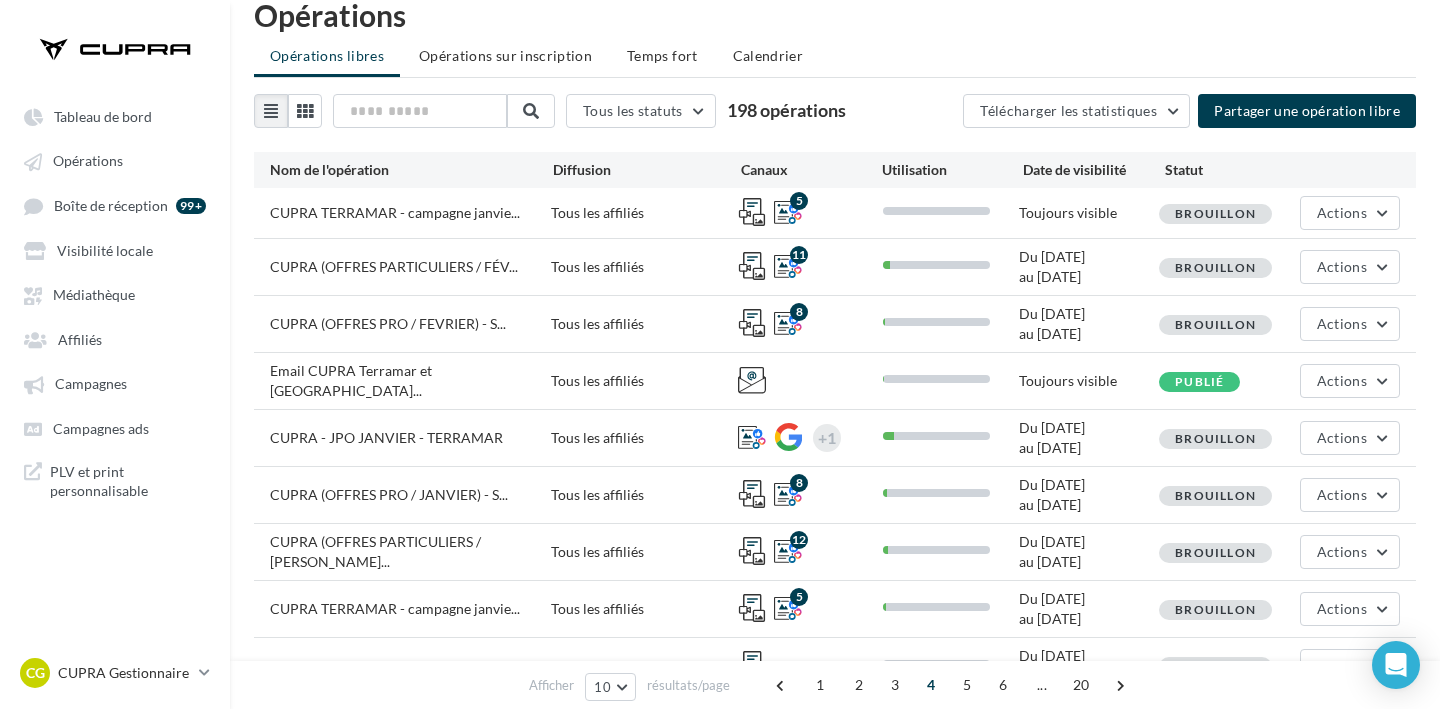 scroll, scrollTop: 104, scrollLeft: 0, axis: vertical 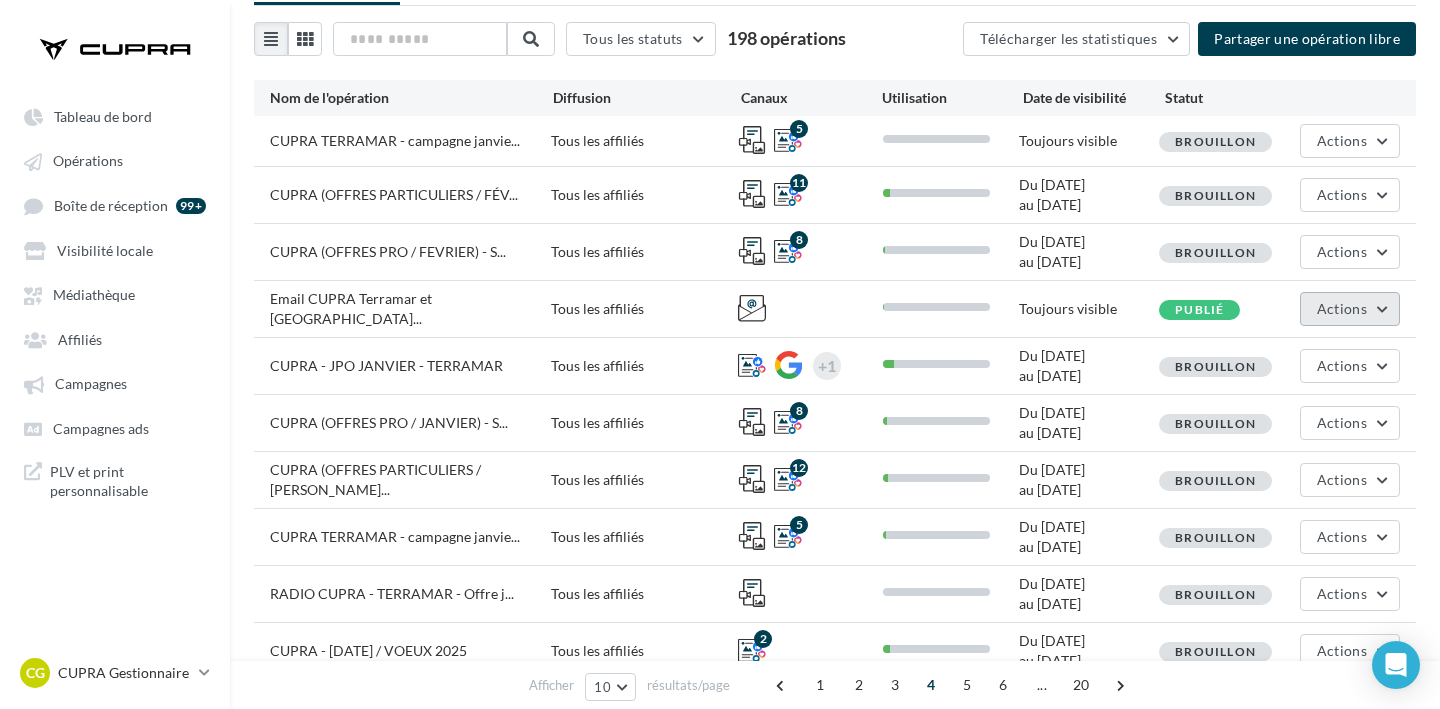 click on "Actions" at bounding box center (1350, 309) 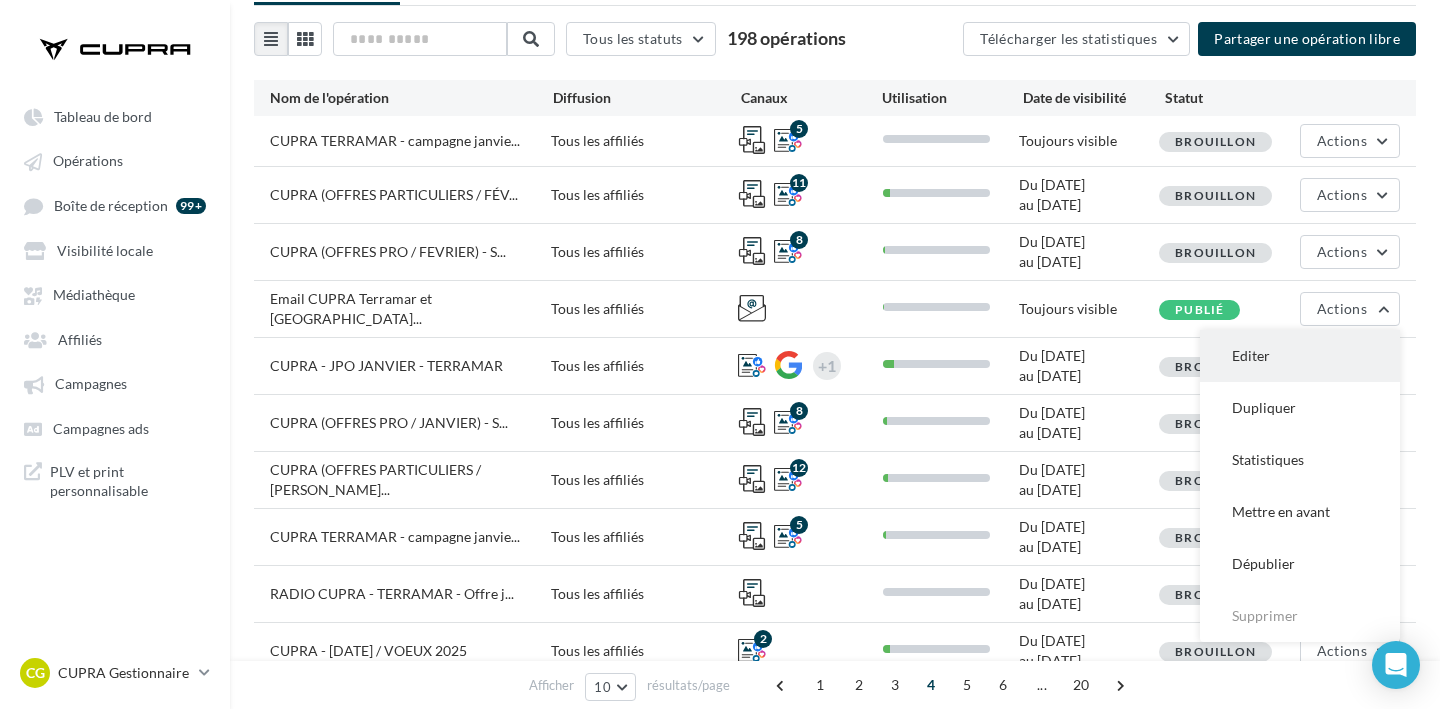click on "Editer" at bounding box center (1300, 356) 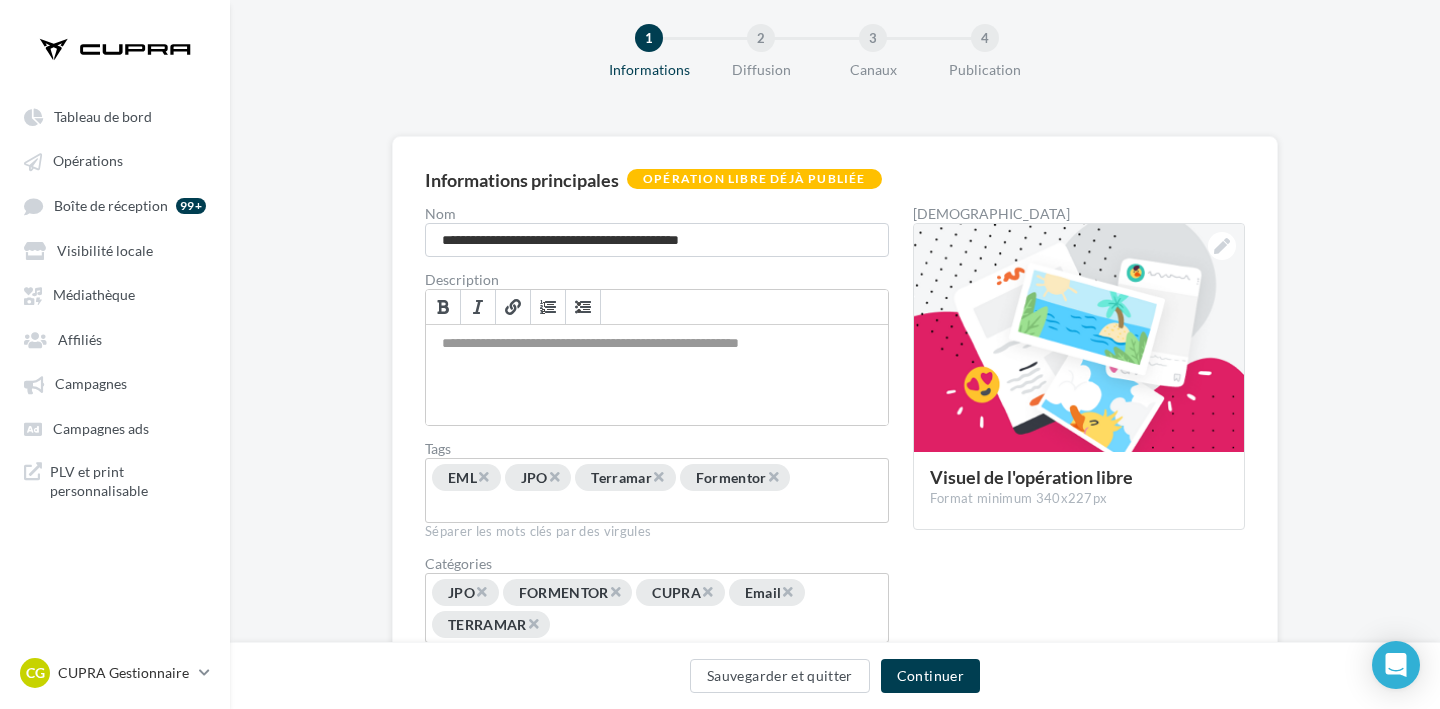 scroll, scrollTop: 0, scrollLeft: 0, axis: both 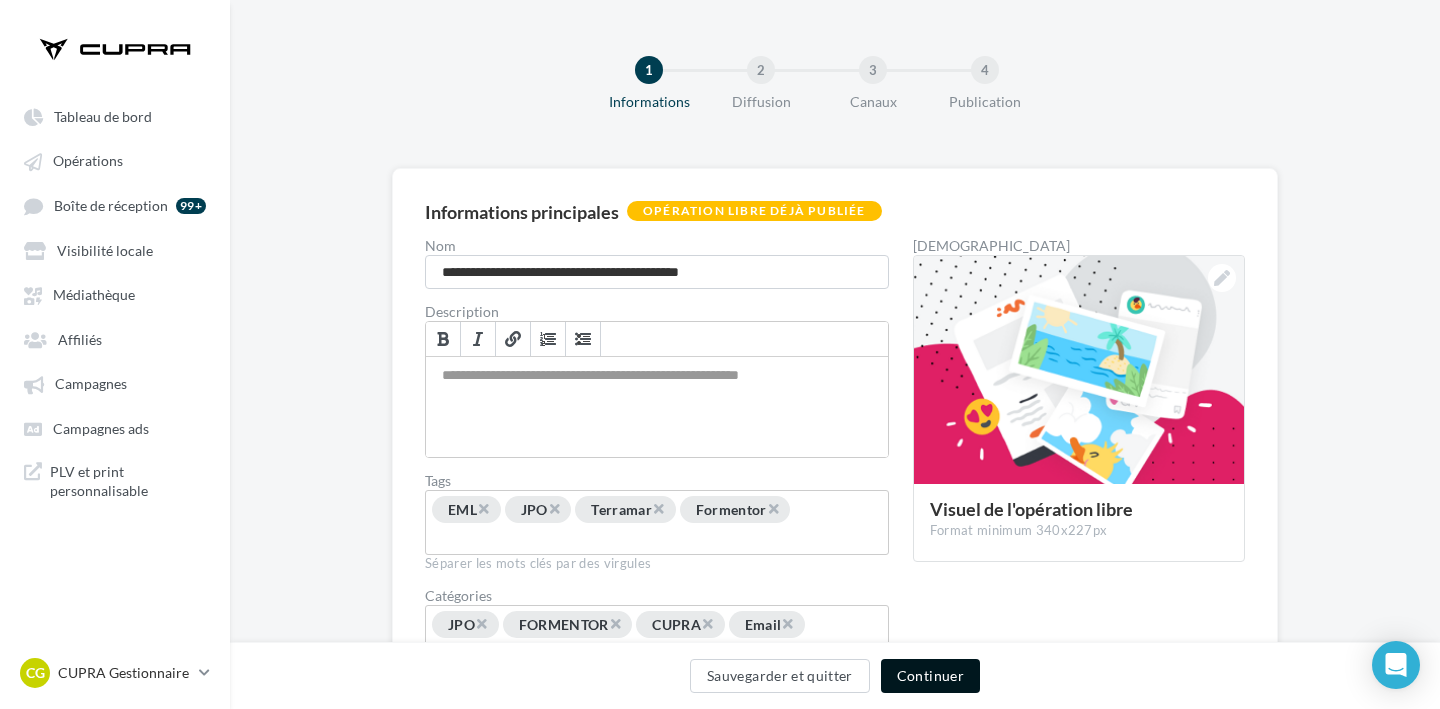 click on "Continuer" at bounding box center [930, 676] 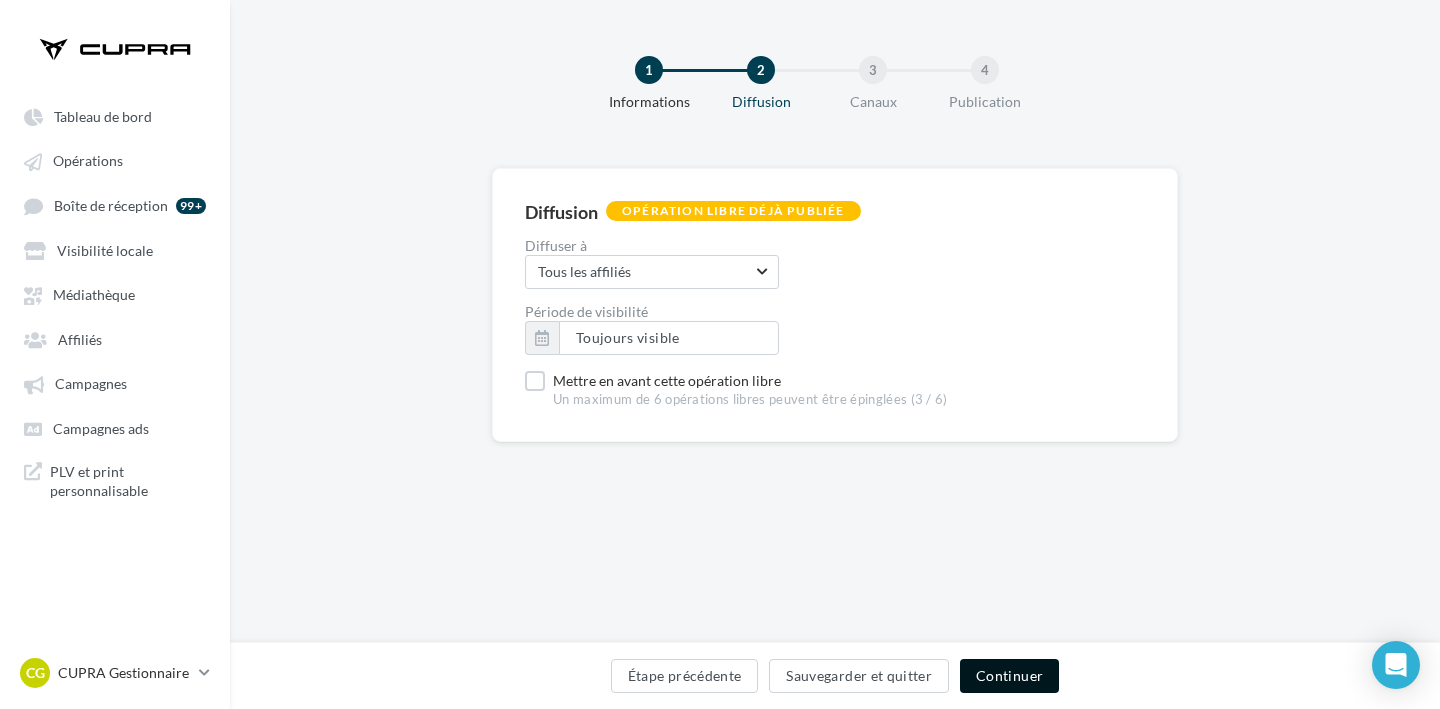 click on "Continuer" at bounding box center [1009, 676] 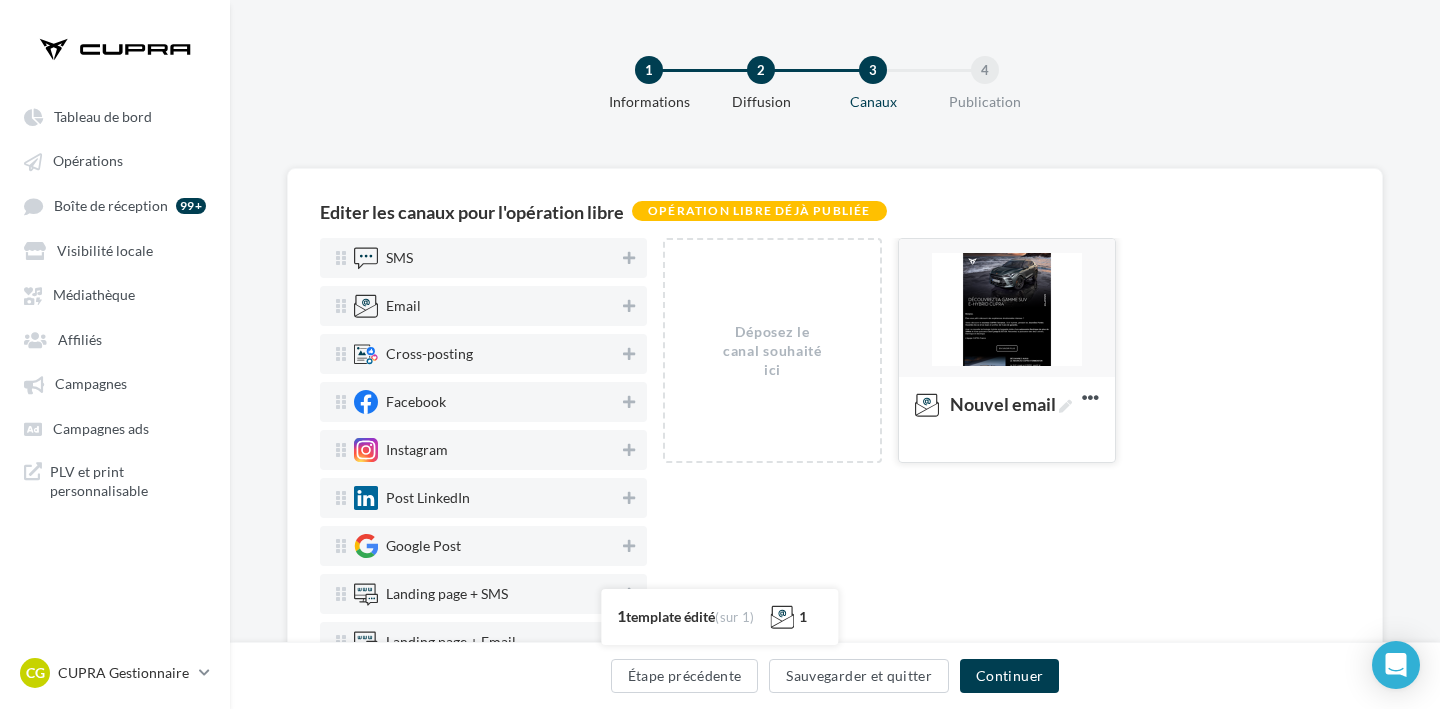 click at bounding box center [1007, 309] 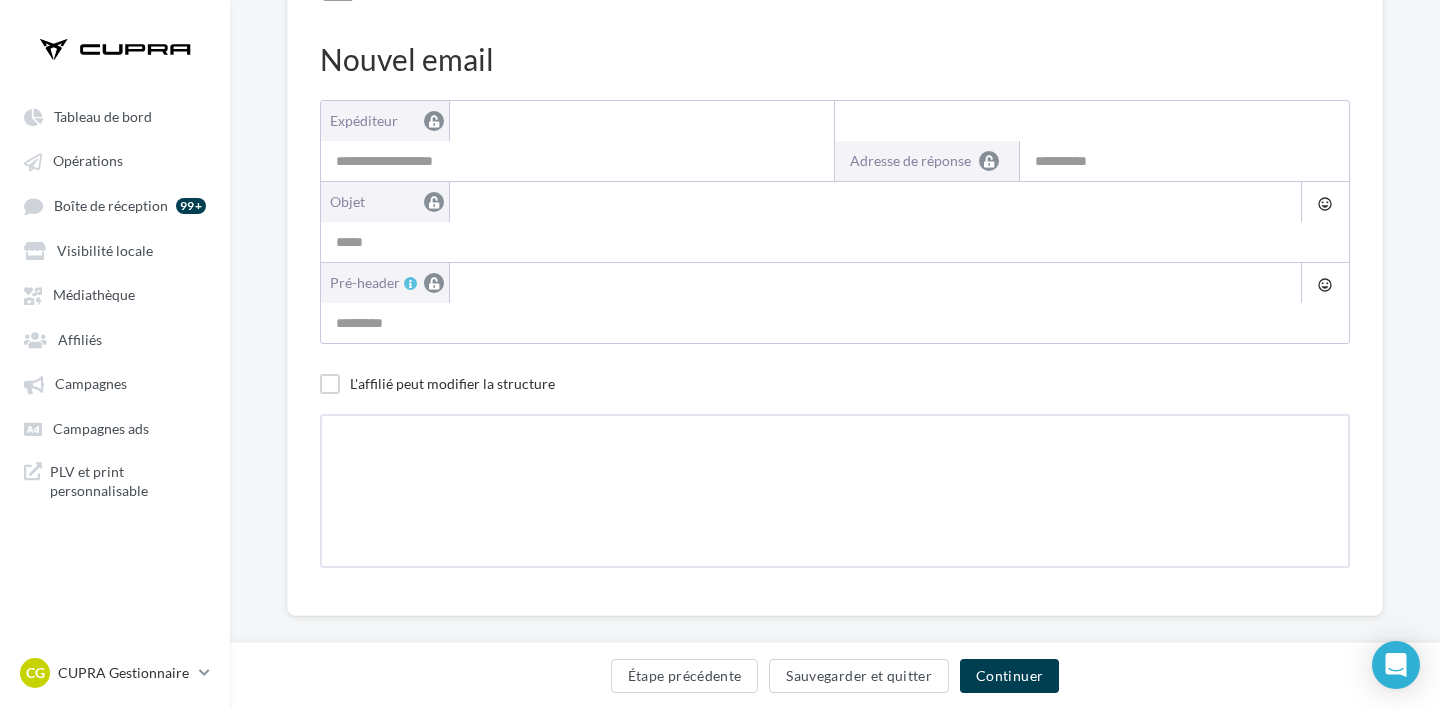 type on "**********" 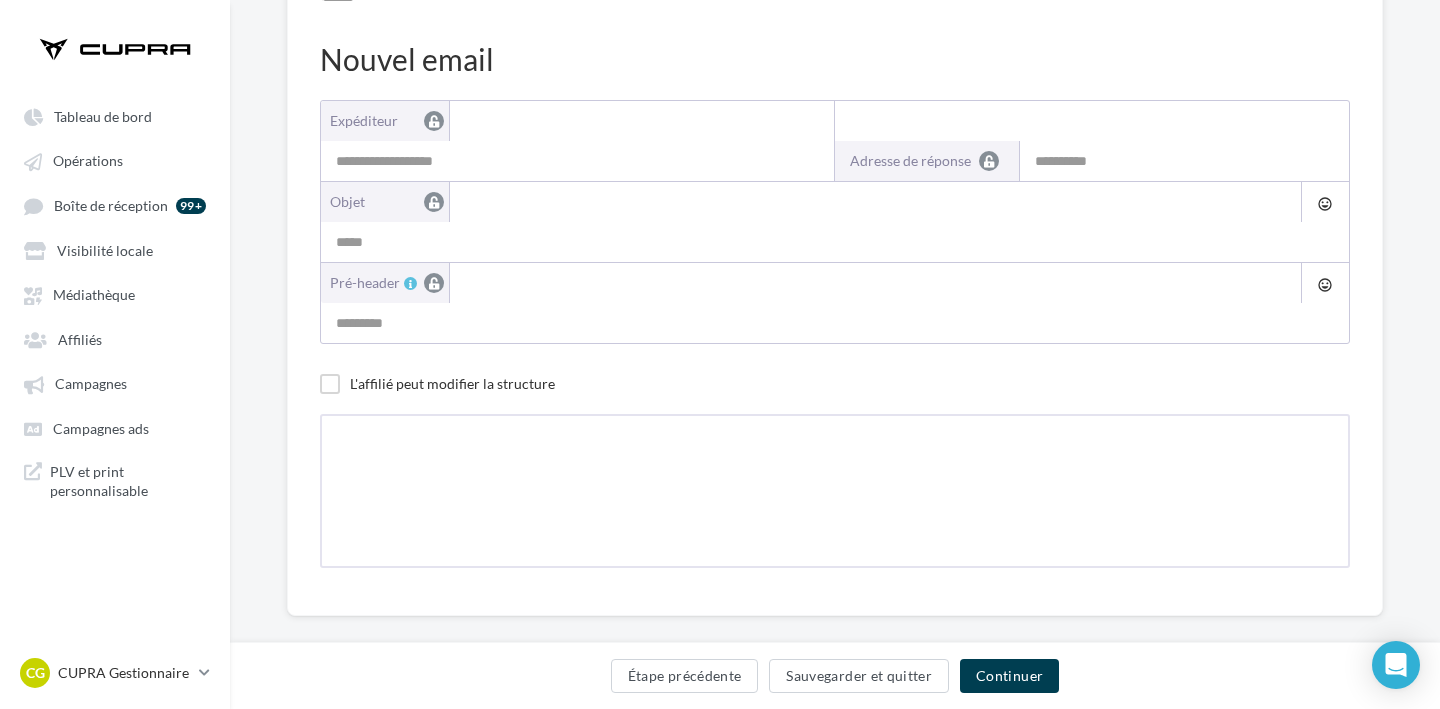 type on "**********" 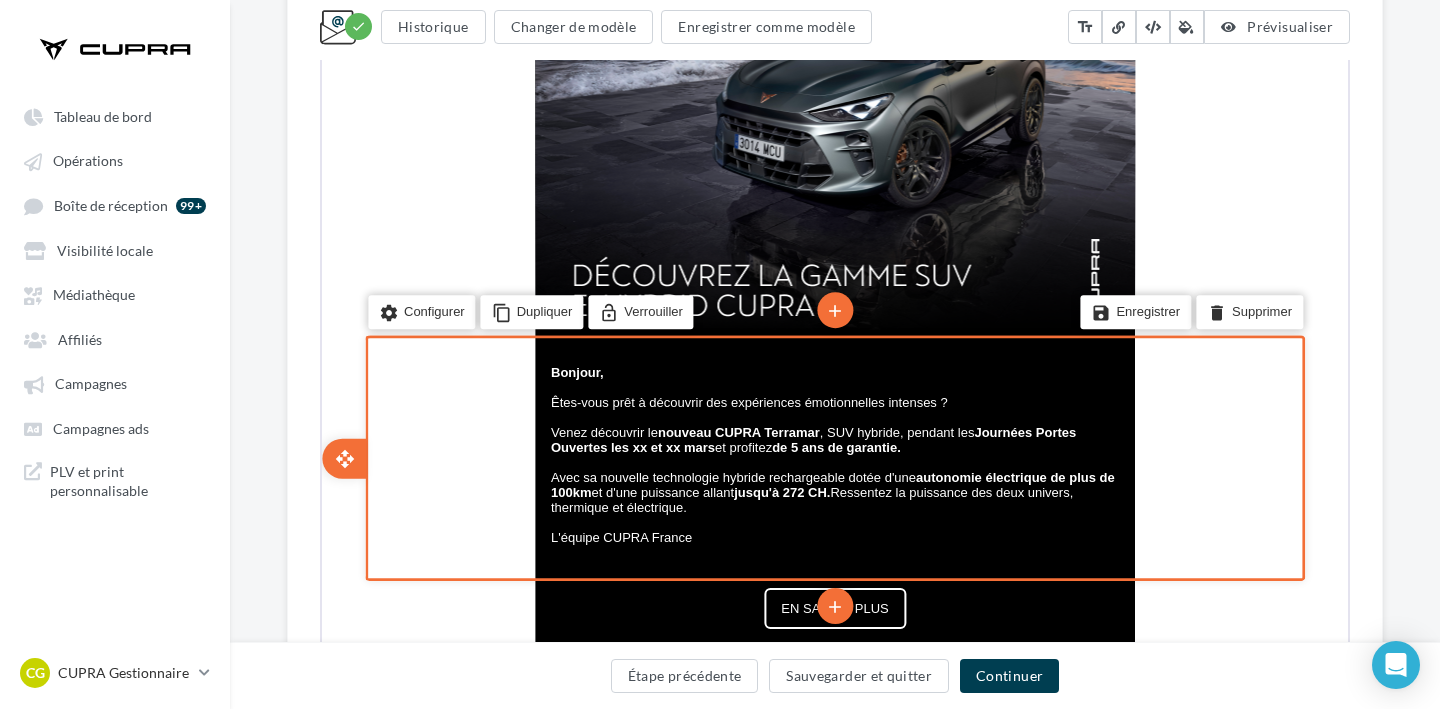 scroll, scrollTop: 575, scrollLeft: 0, axis: vertical 